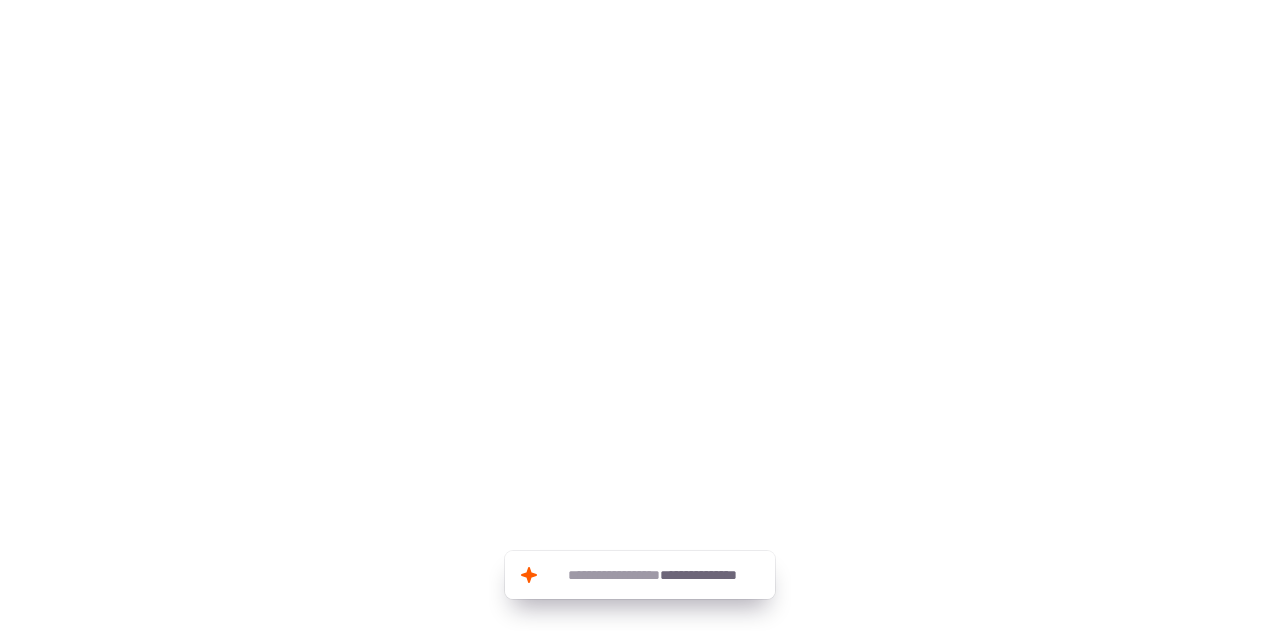 scroll, scrollTop: 0, scrollLeft: 0, axis: both 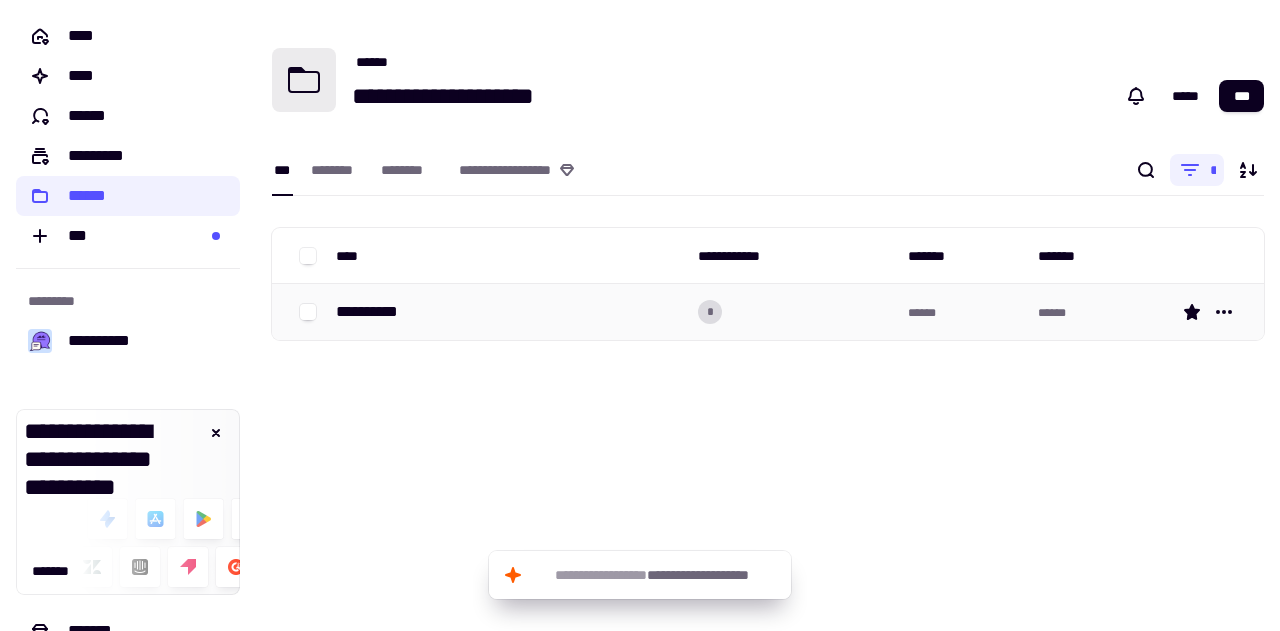 click on "**********" at bounding box center [509, 312] 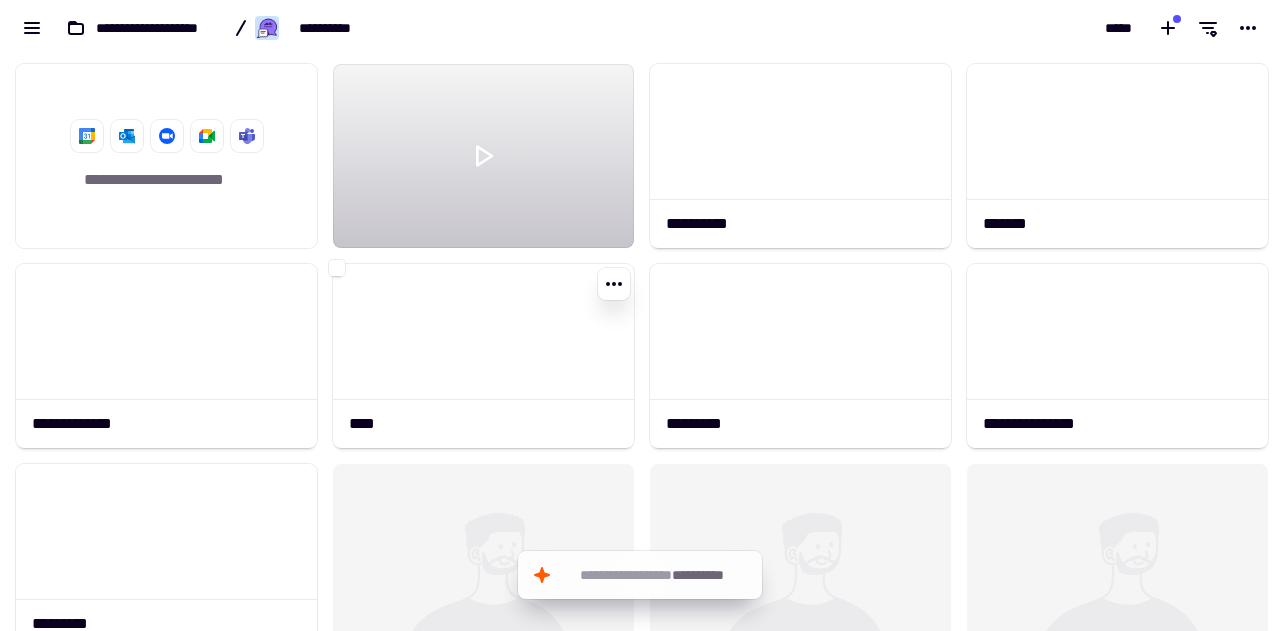 scroll, scrollTop: 16, scrollLeft: 16, axis: both 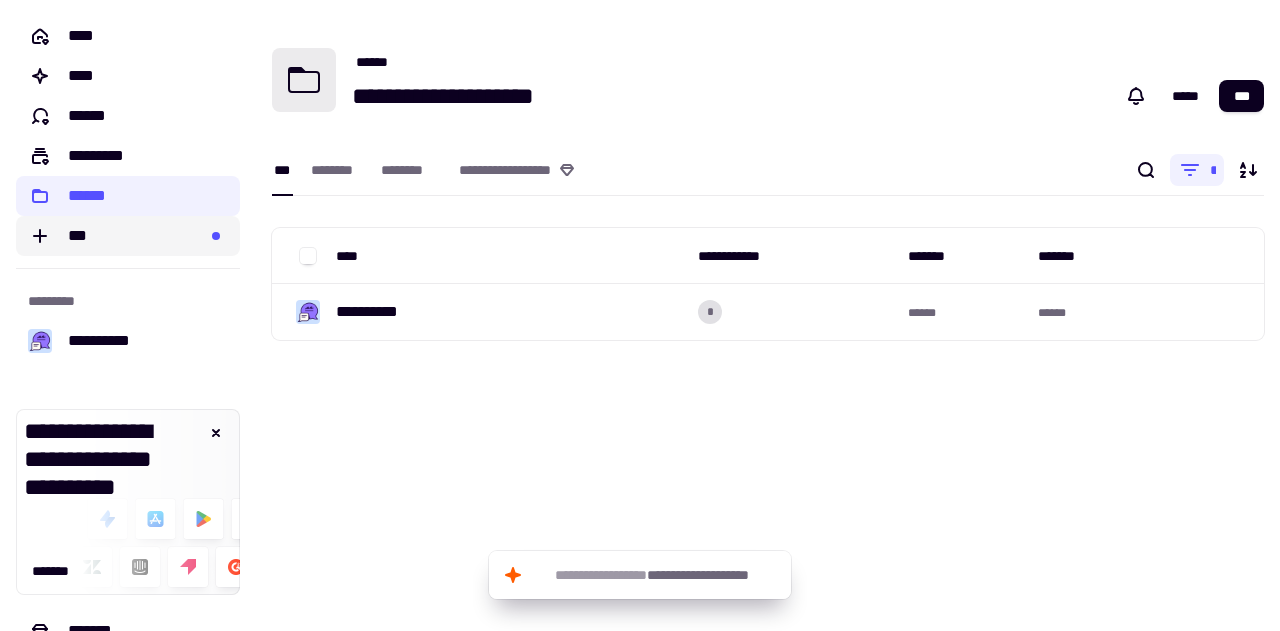 click on "***" 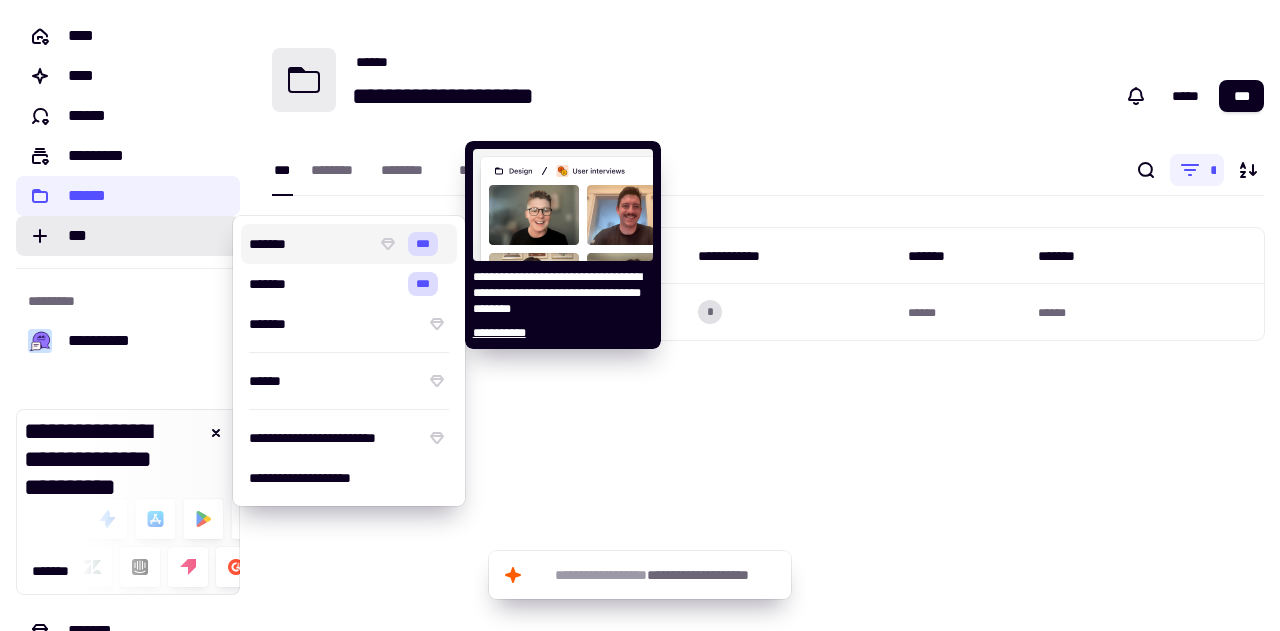 click on "*******" at bounding box center (308, 244) 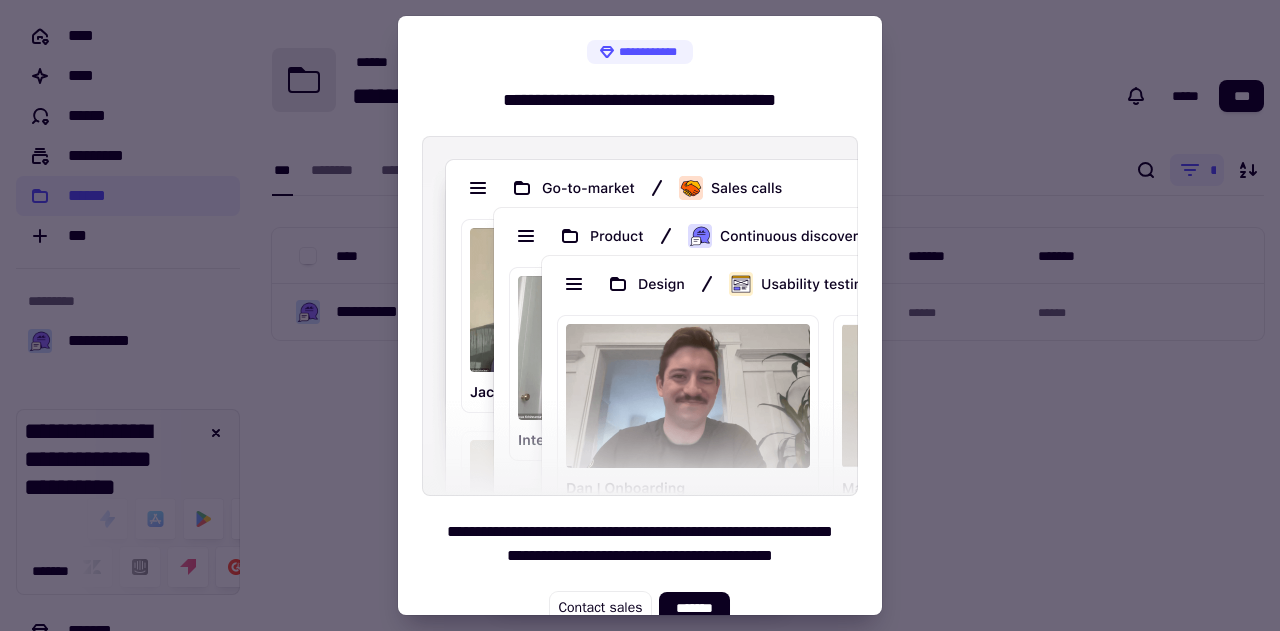click at bounding box center [640, 315] 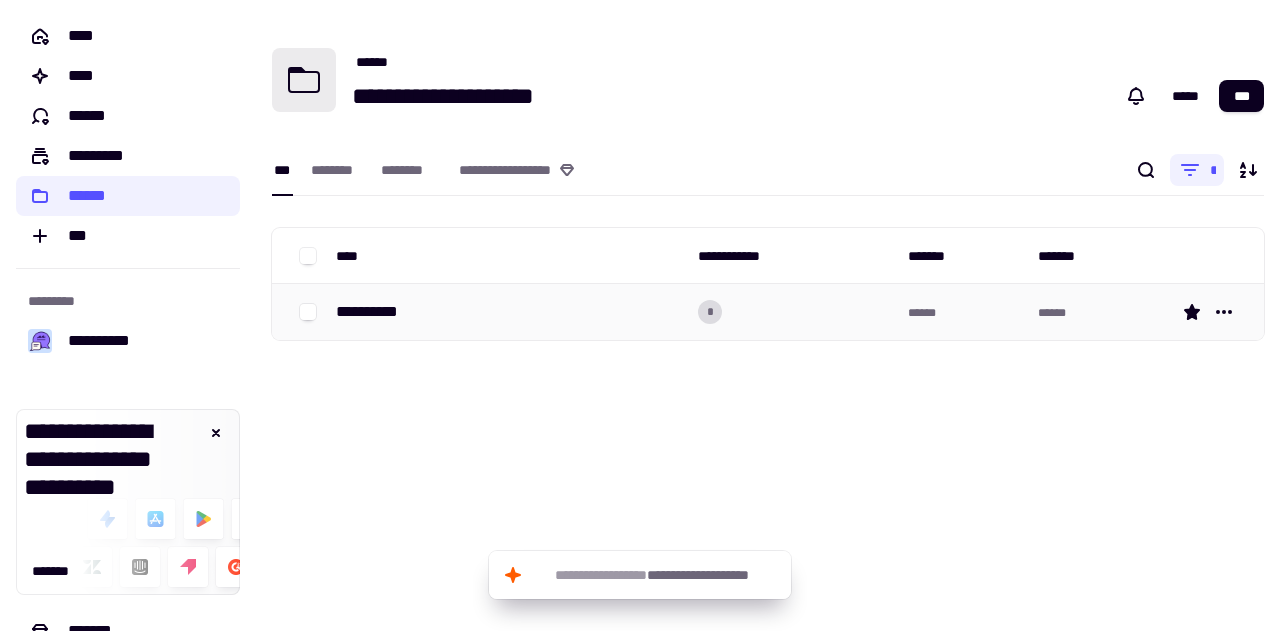 click on "**********" at bounding box center [509, 312] 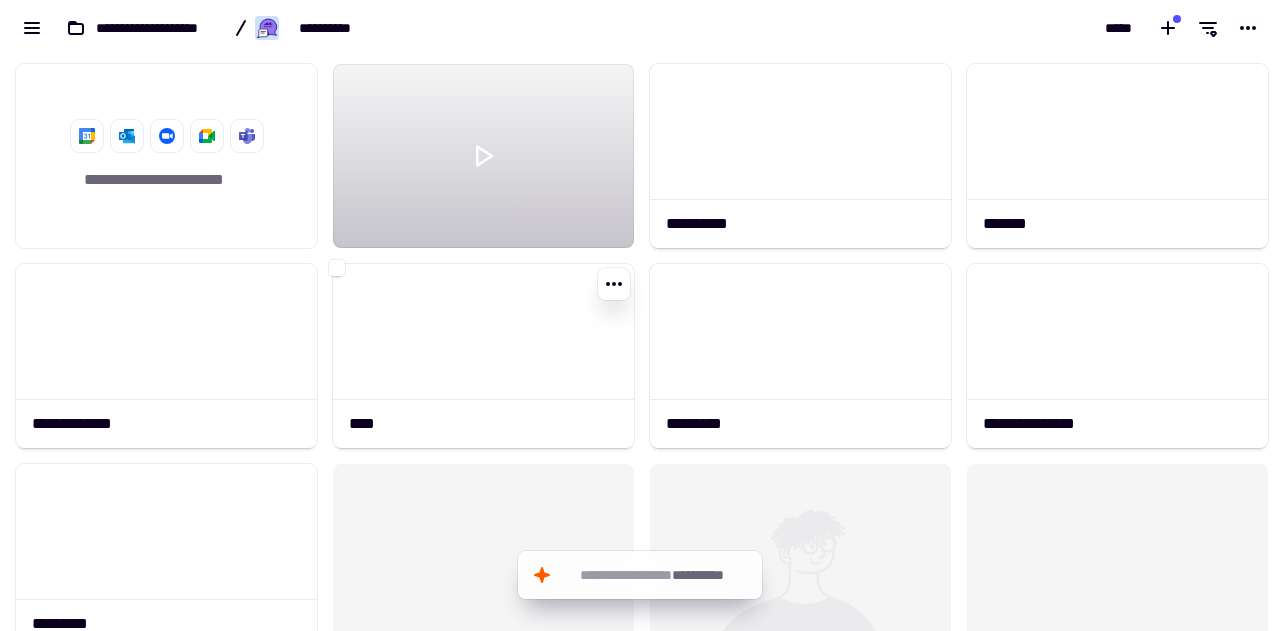 scroll, scrollTop: 16, scrollLeft: 16, axis: both 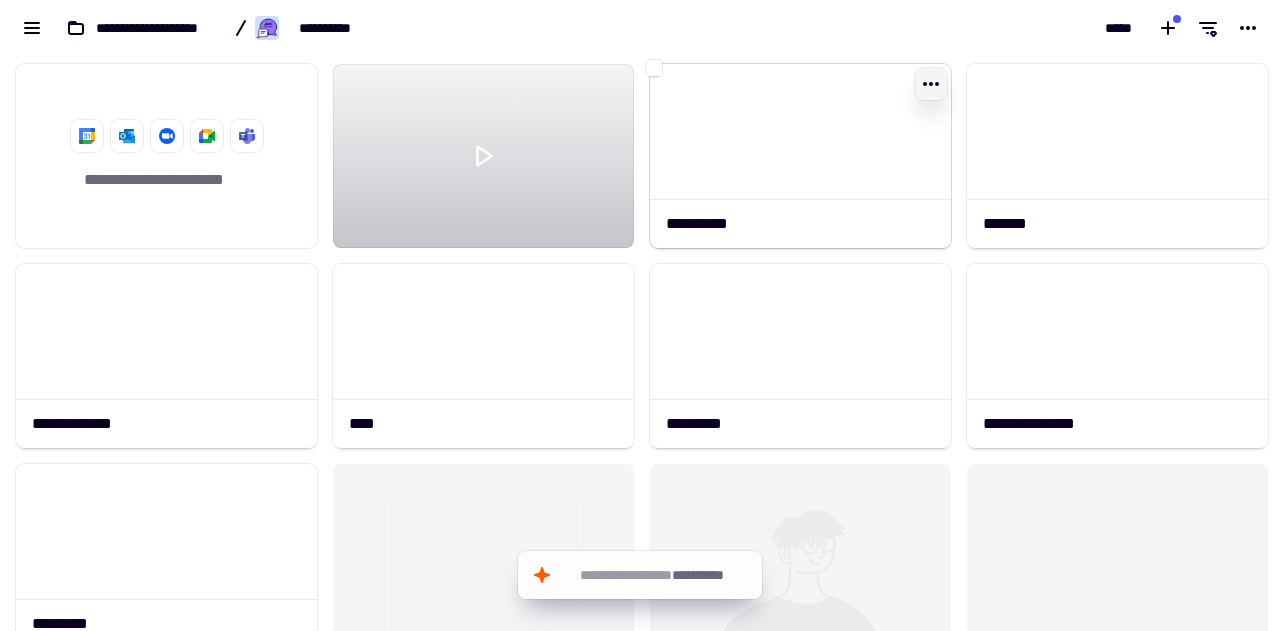 click 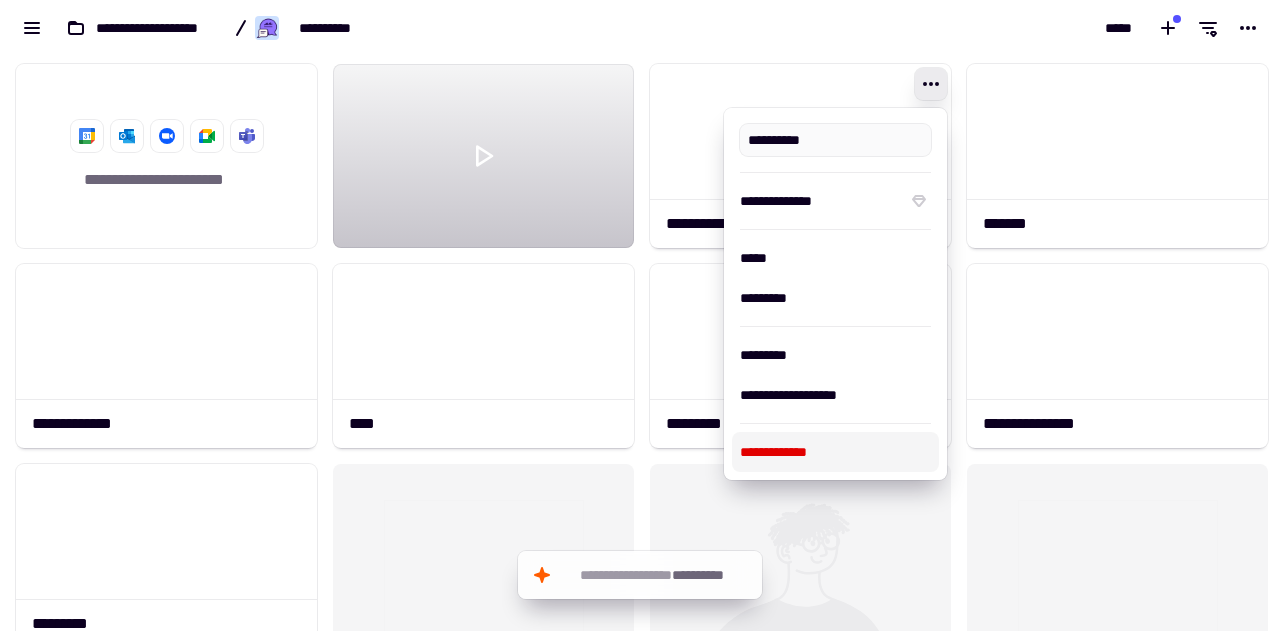click 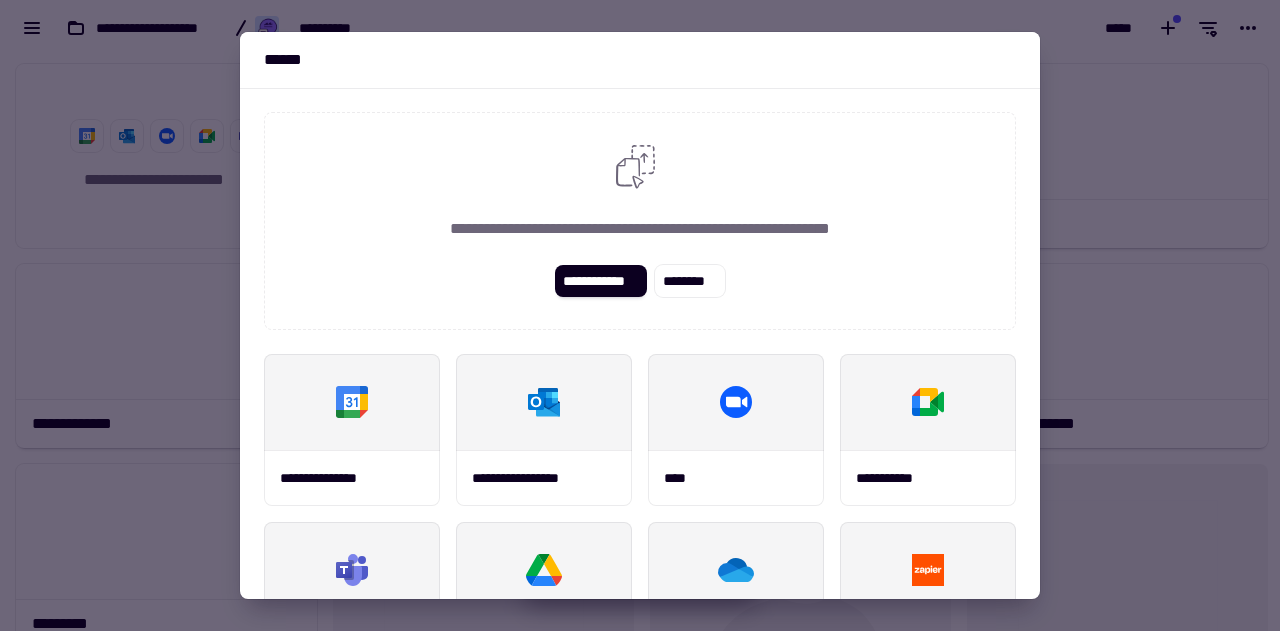 click at bounding box center (640, 315) 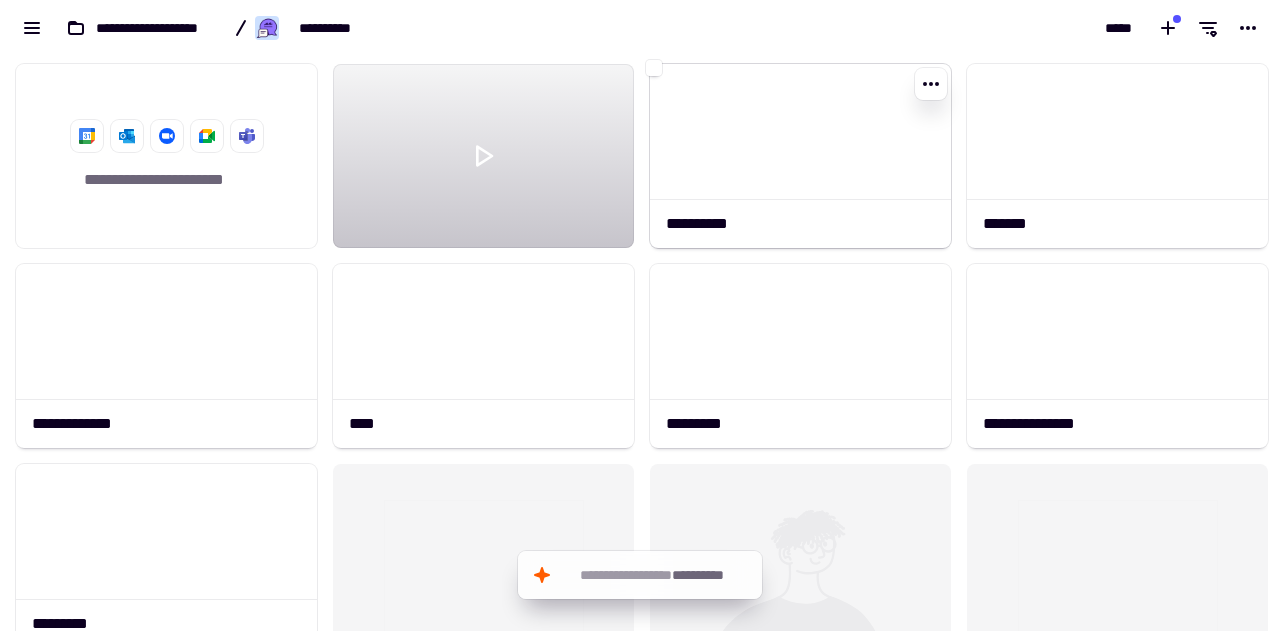 click 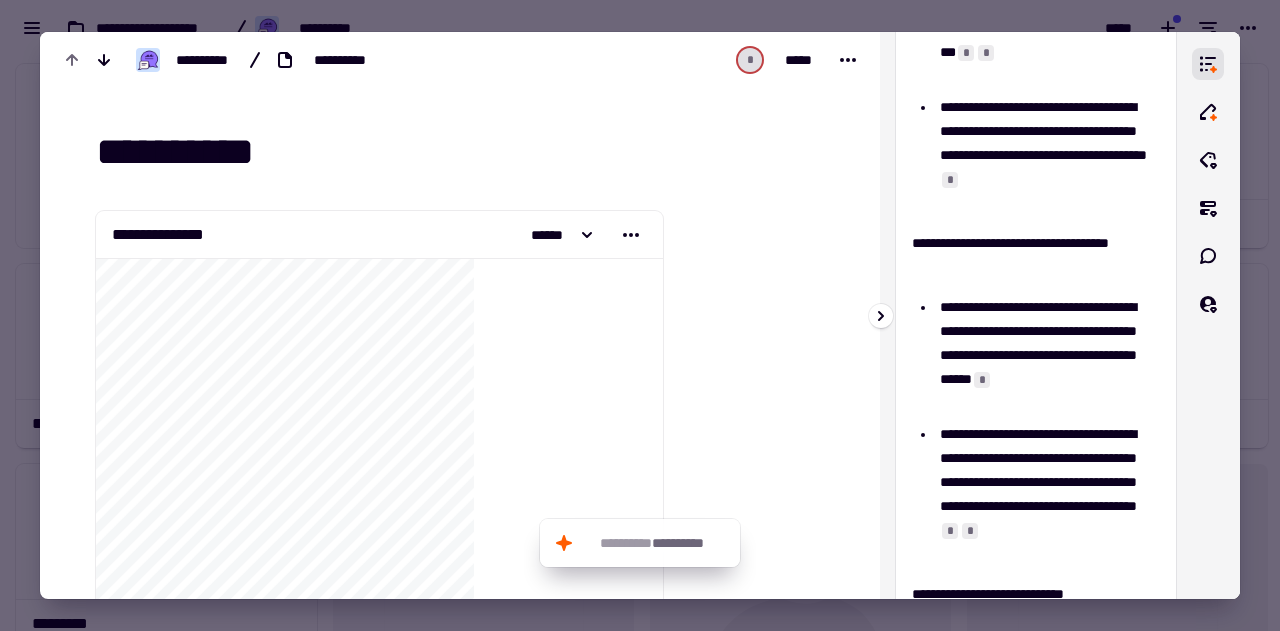 scroll, scrollTop: 0, scrollLeft: 0, axis: both 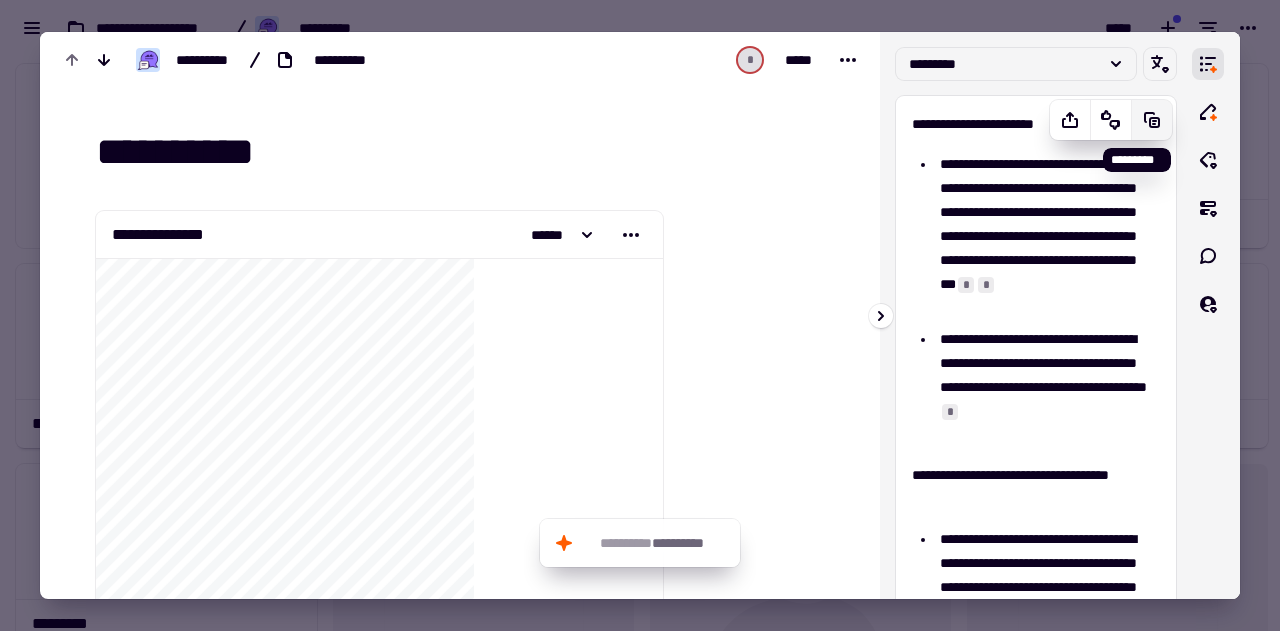 click 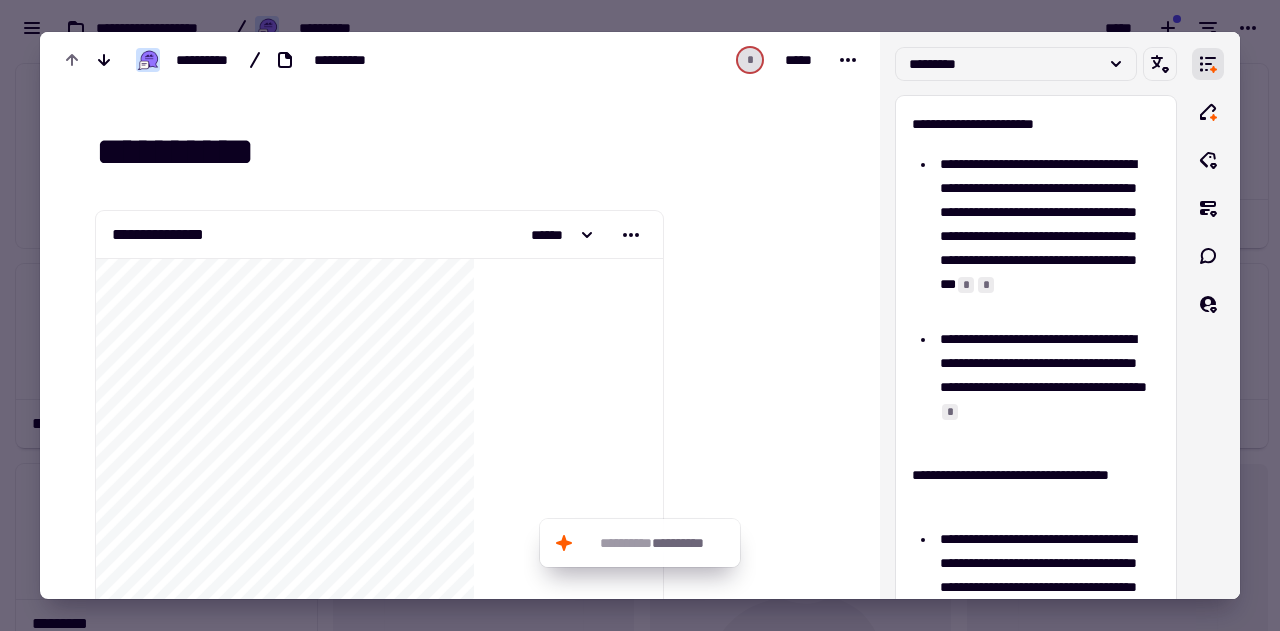 click at bounding box center (640, 315) 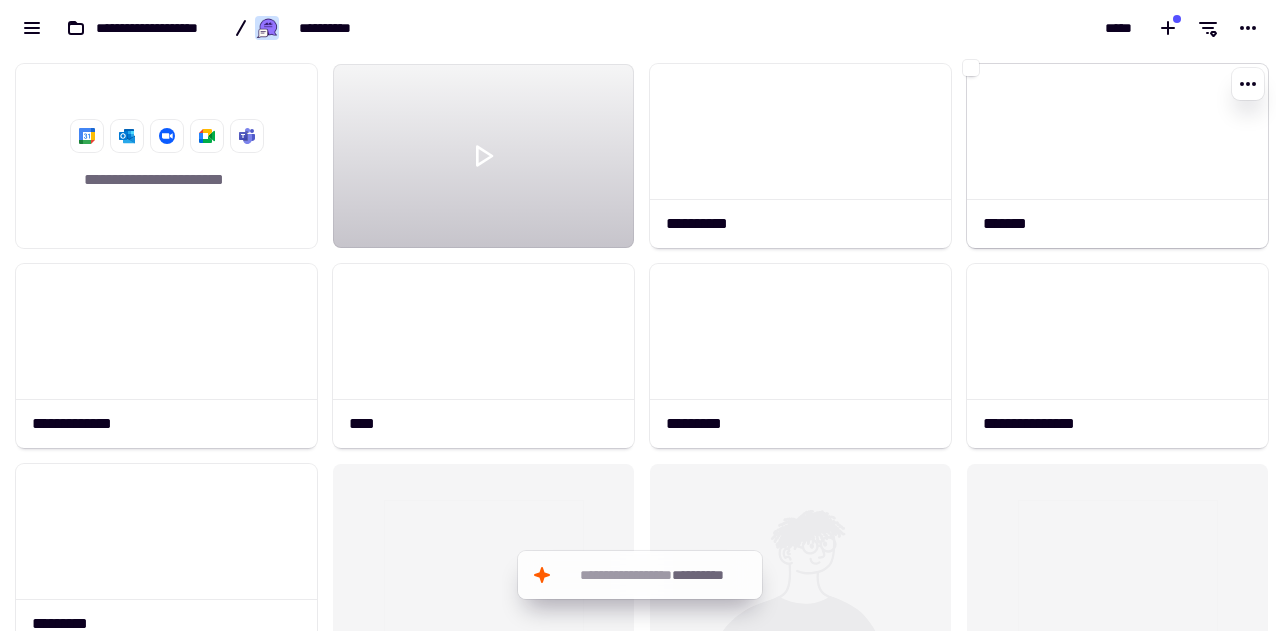click 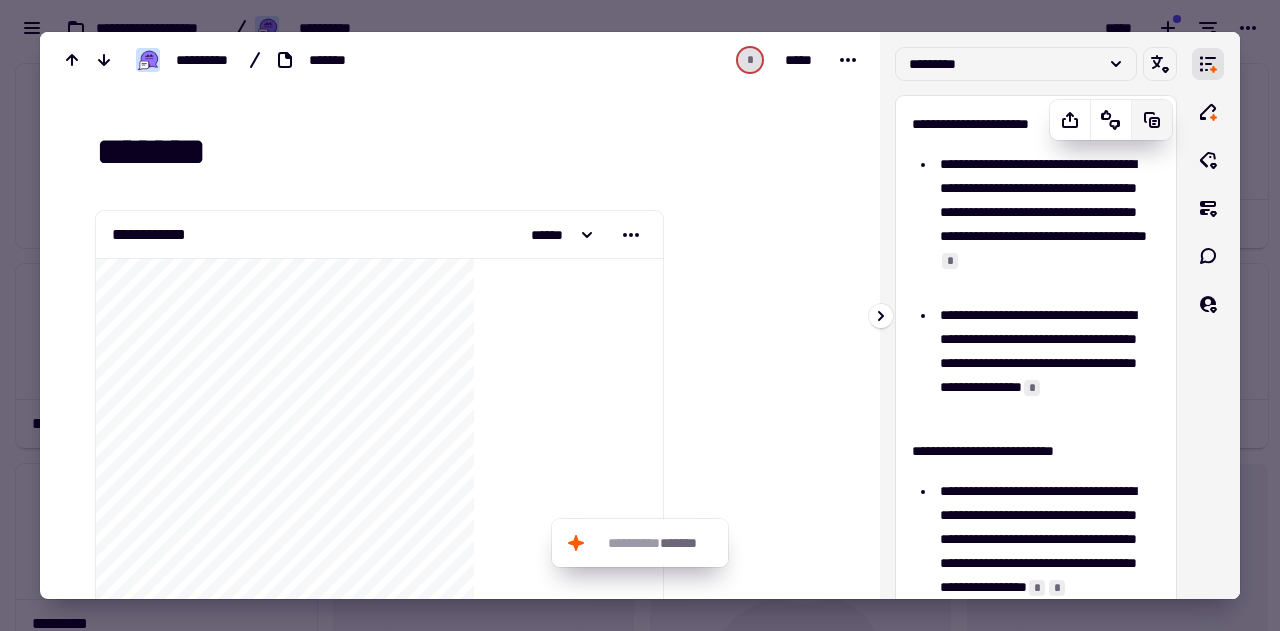 click 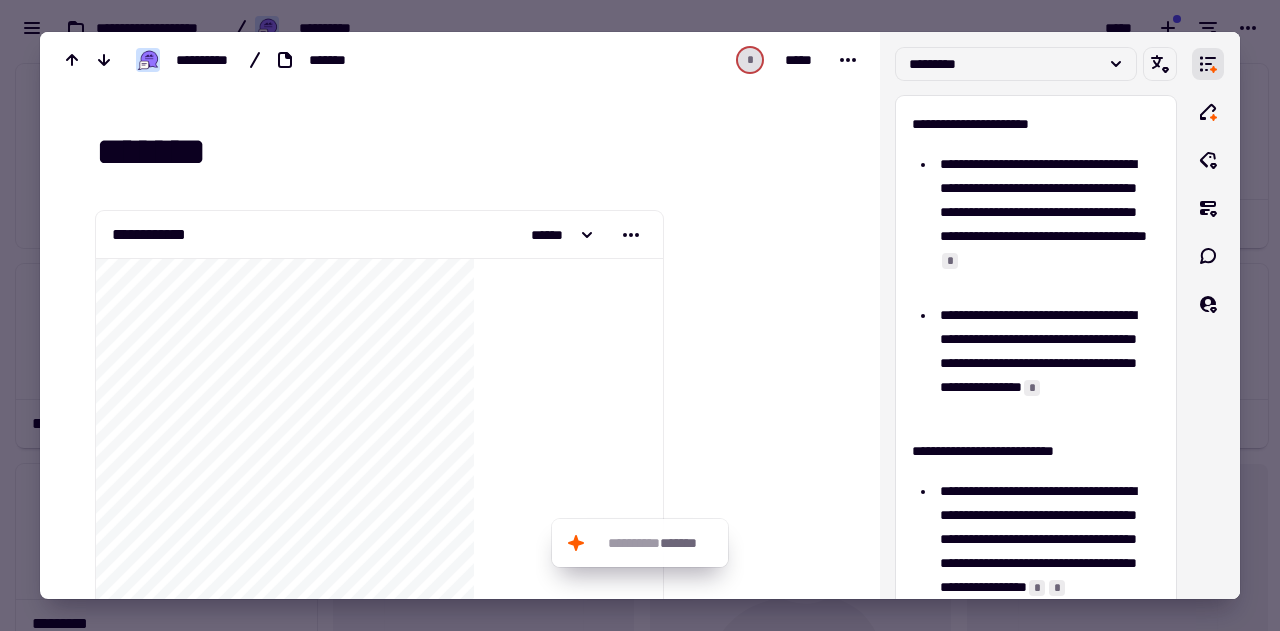 click at bounding box center (640, 315) 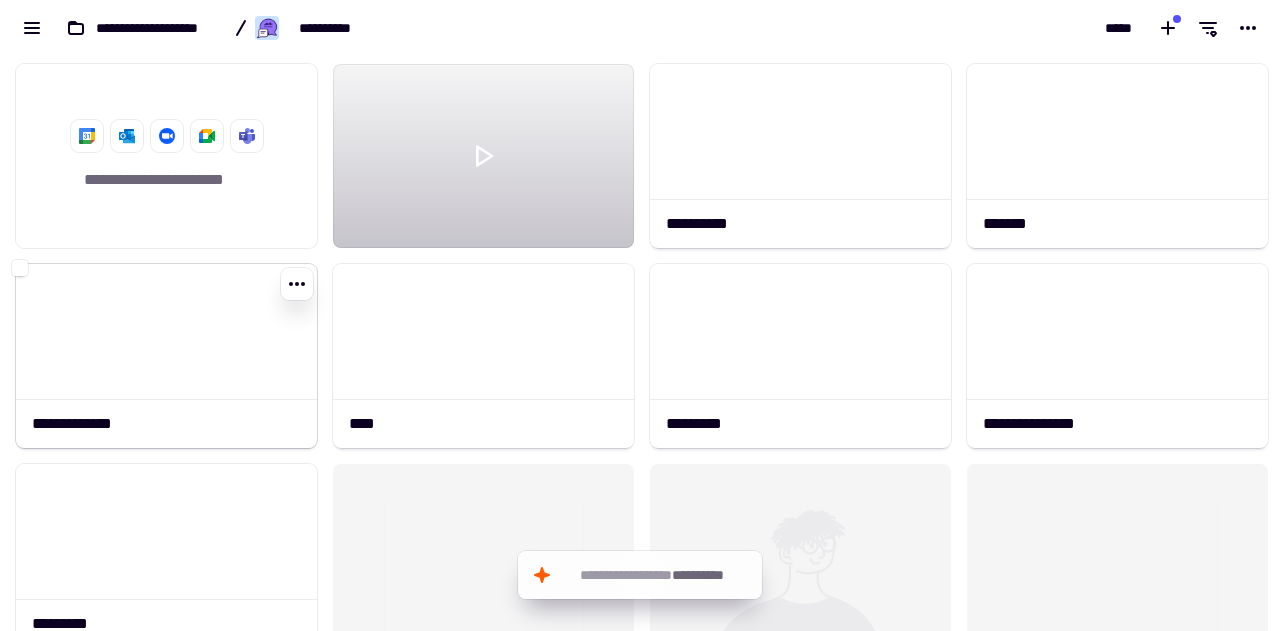 click 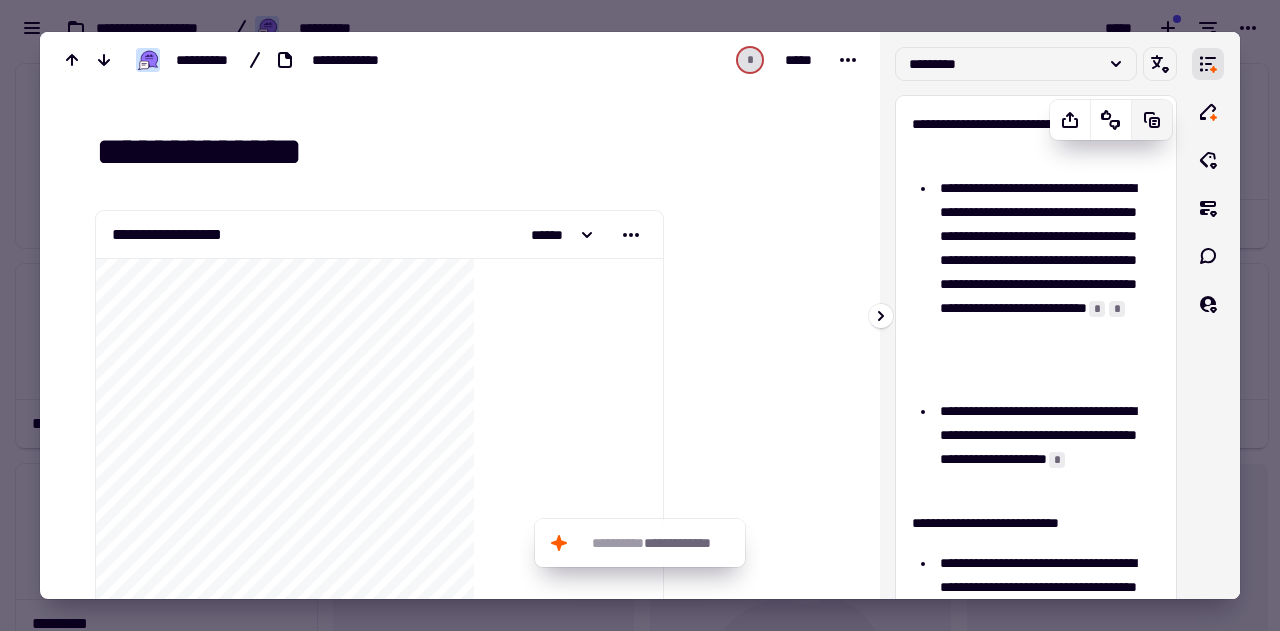 click 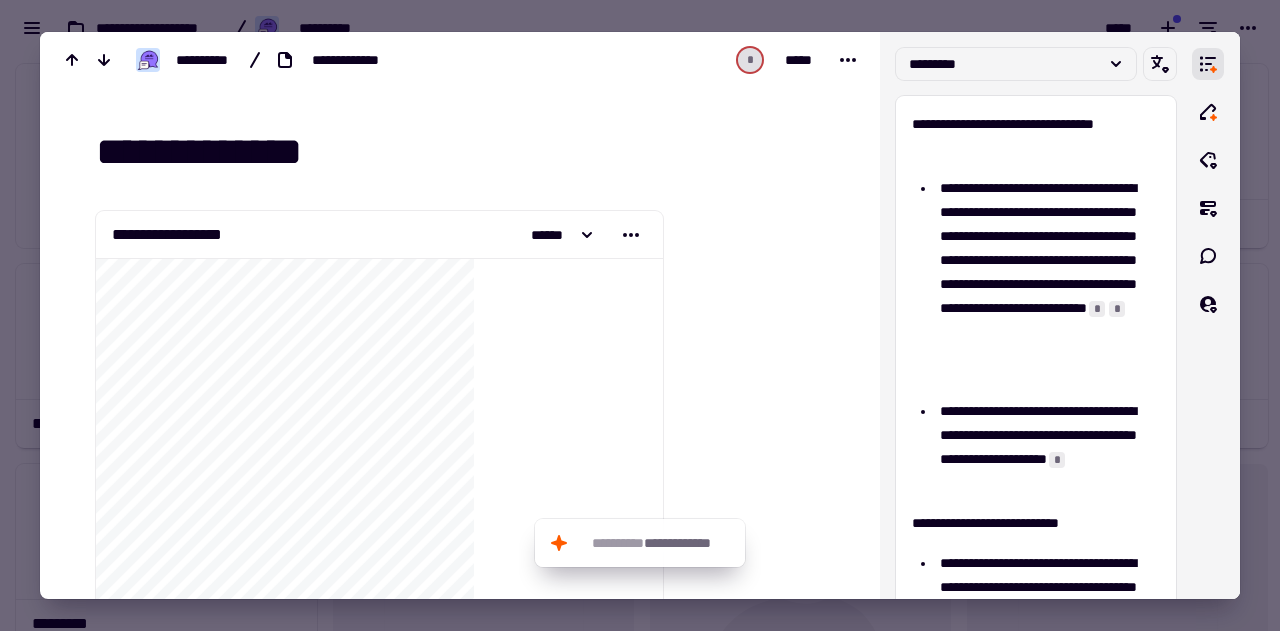 click at bounding box center (640, 315) 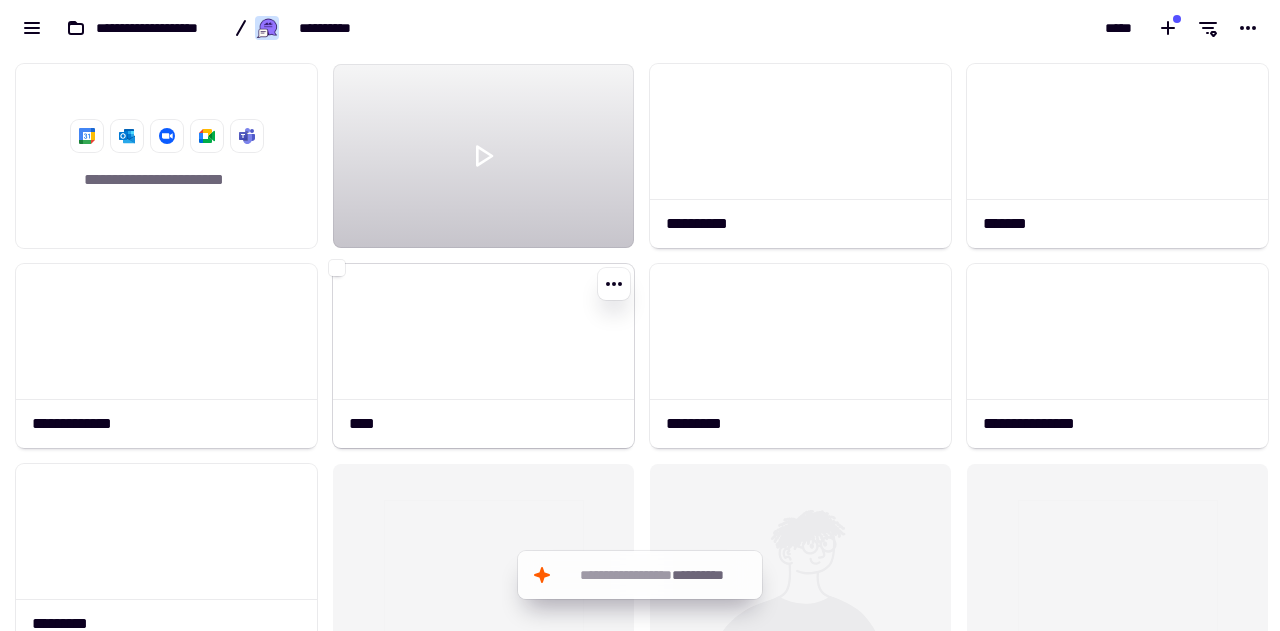 click 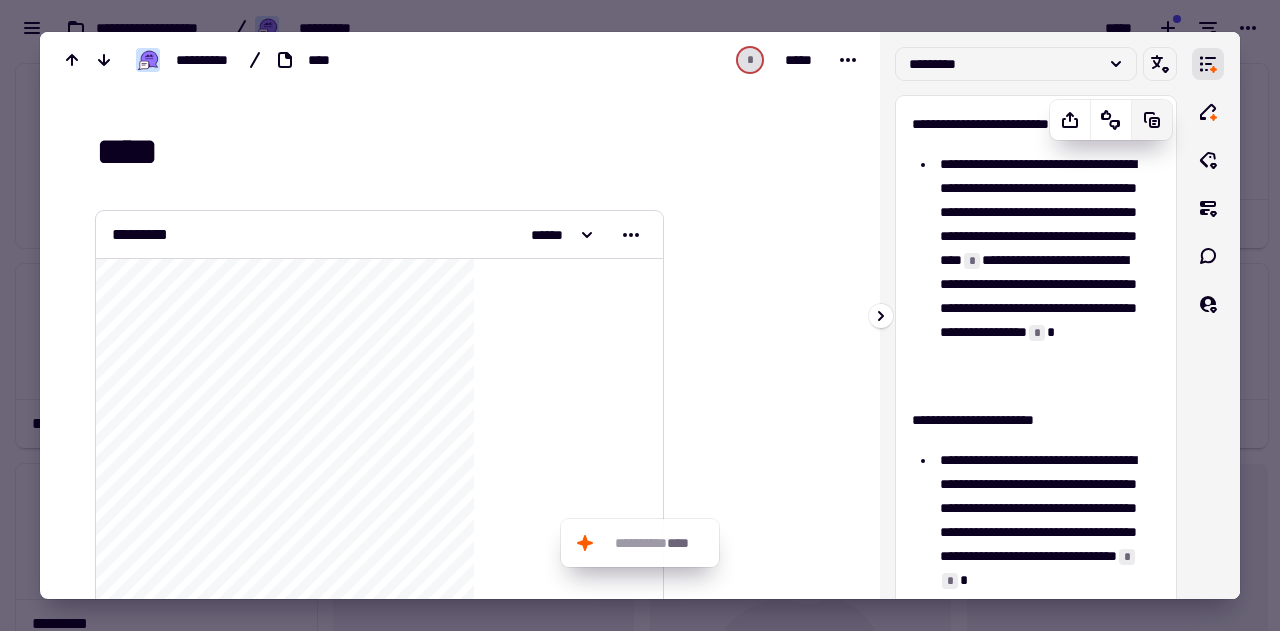 click 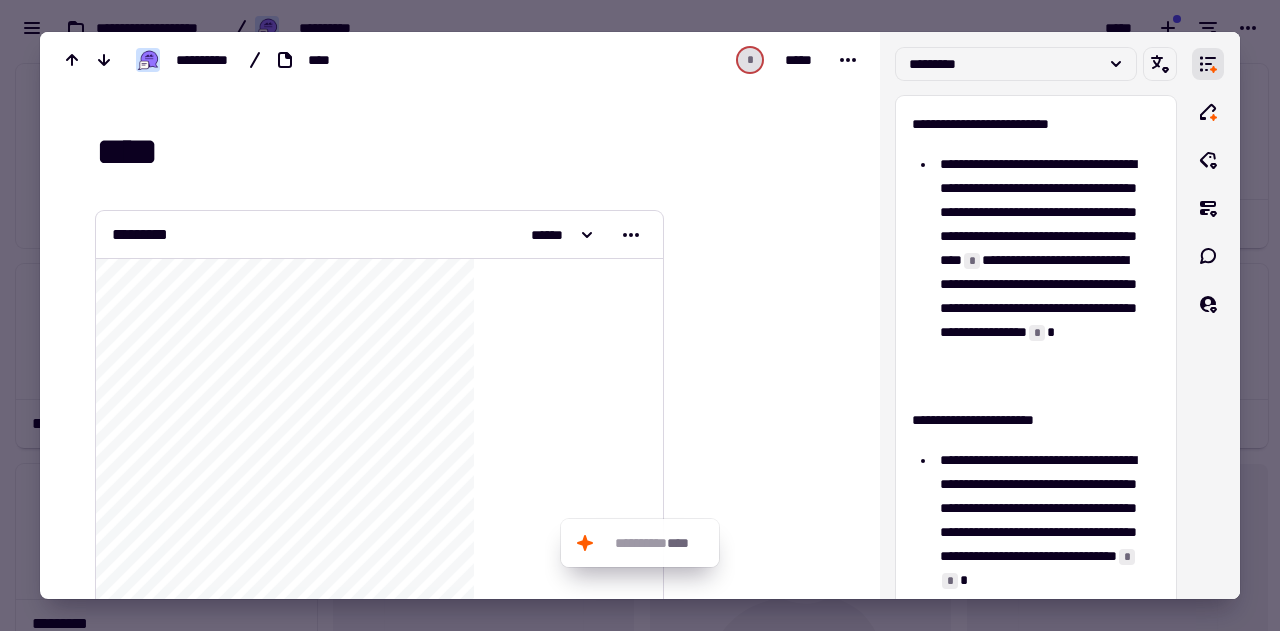 click at bounding box center [640, 315] 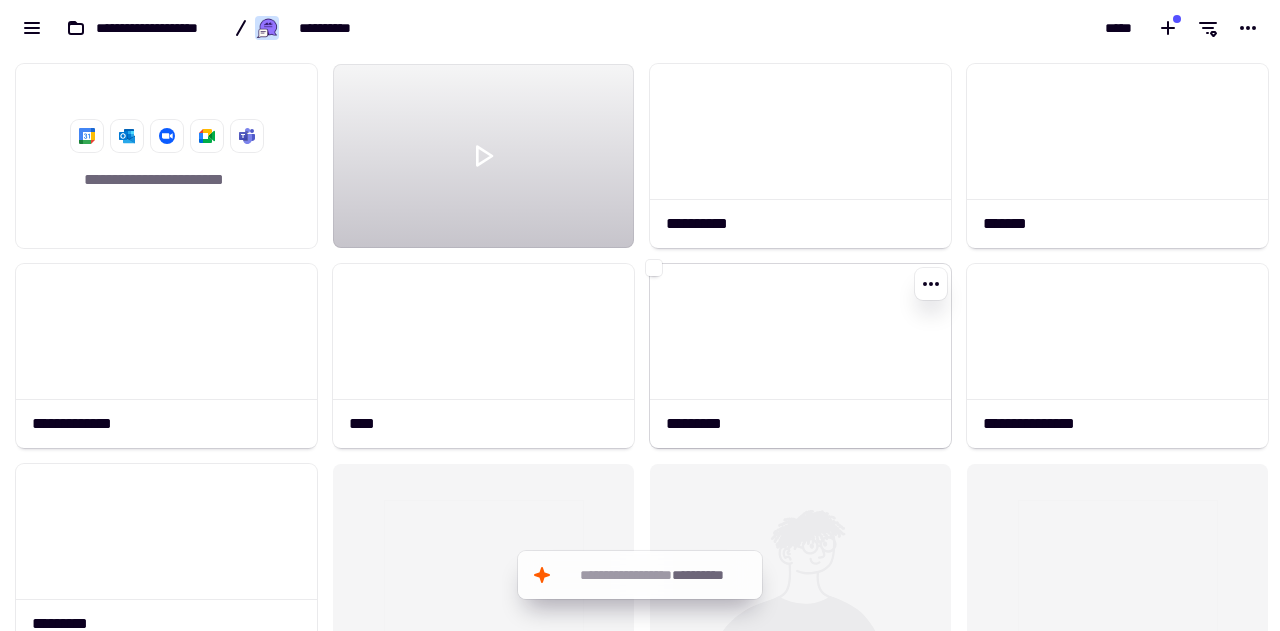 click 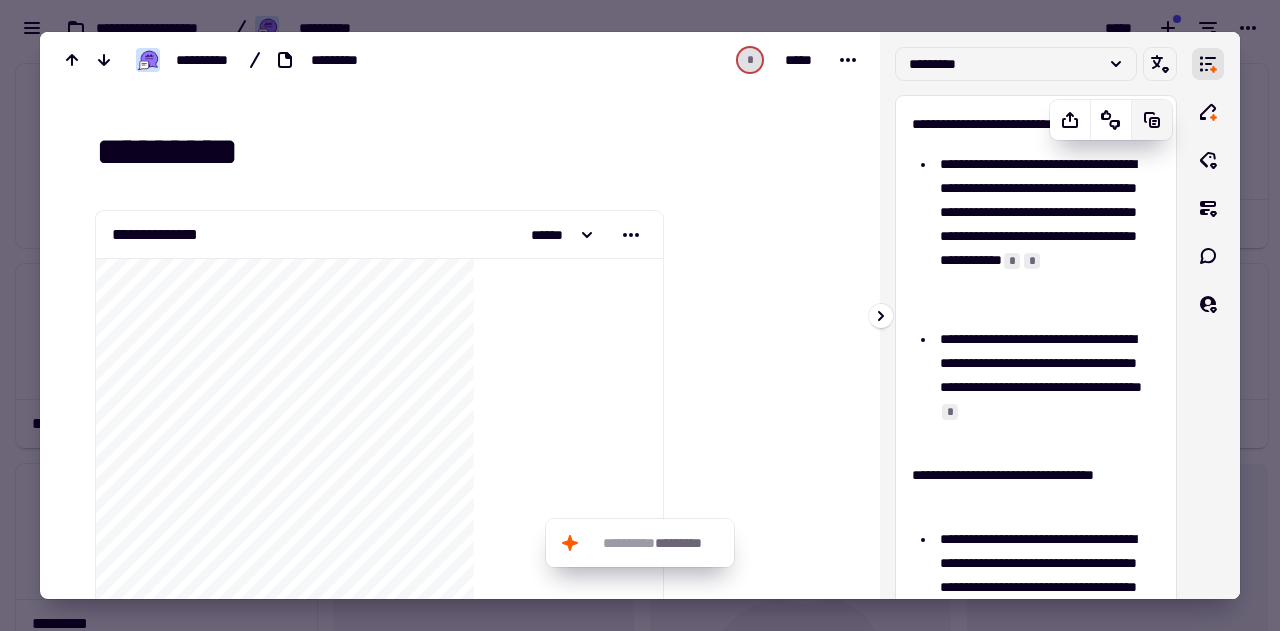 click 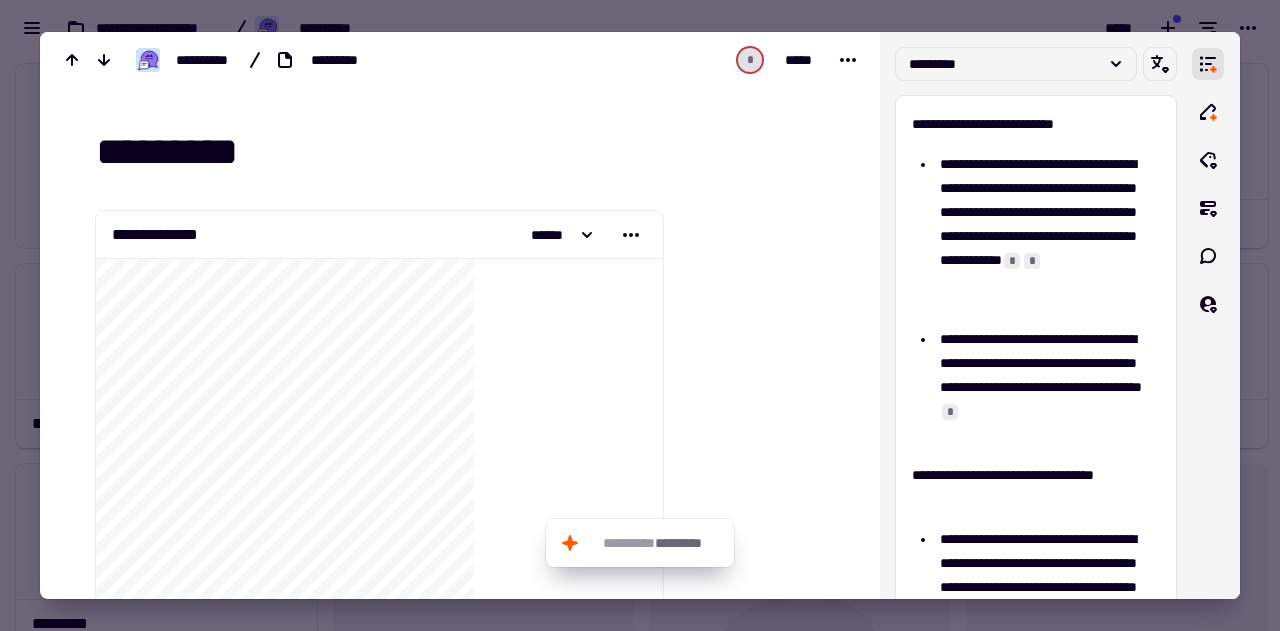 click at bounding box center [640, 315] 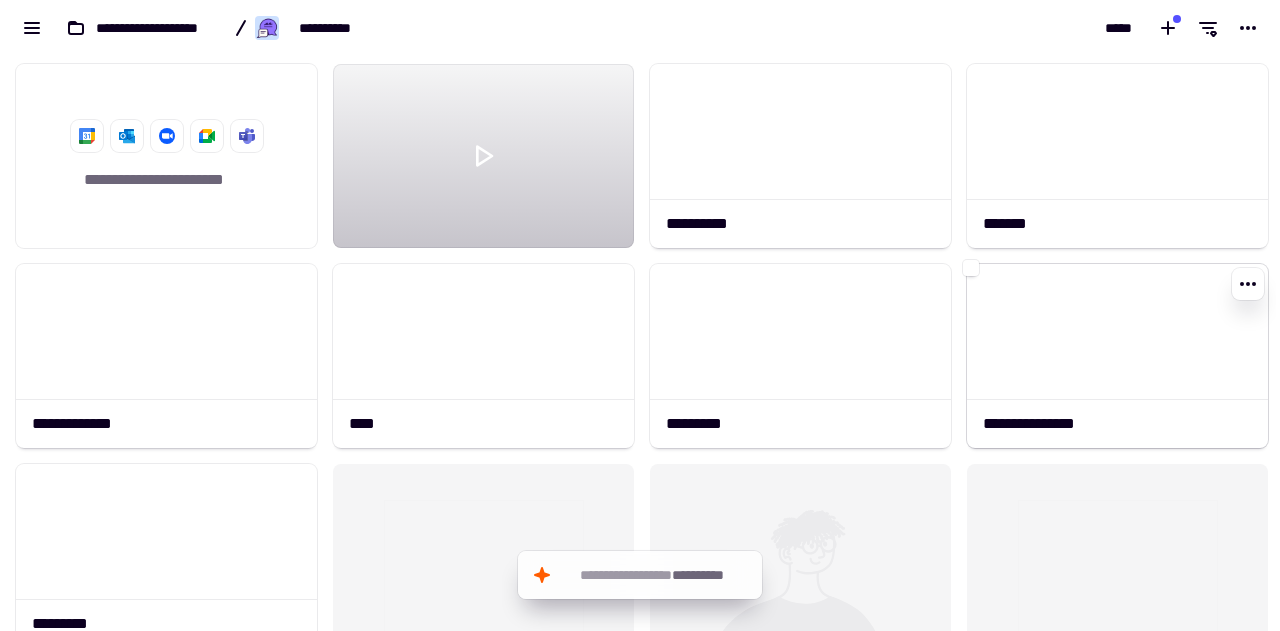scroll, scrollTop: 158, scrollLeft: 0, axis: vertical 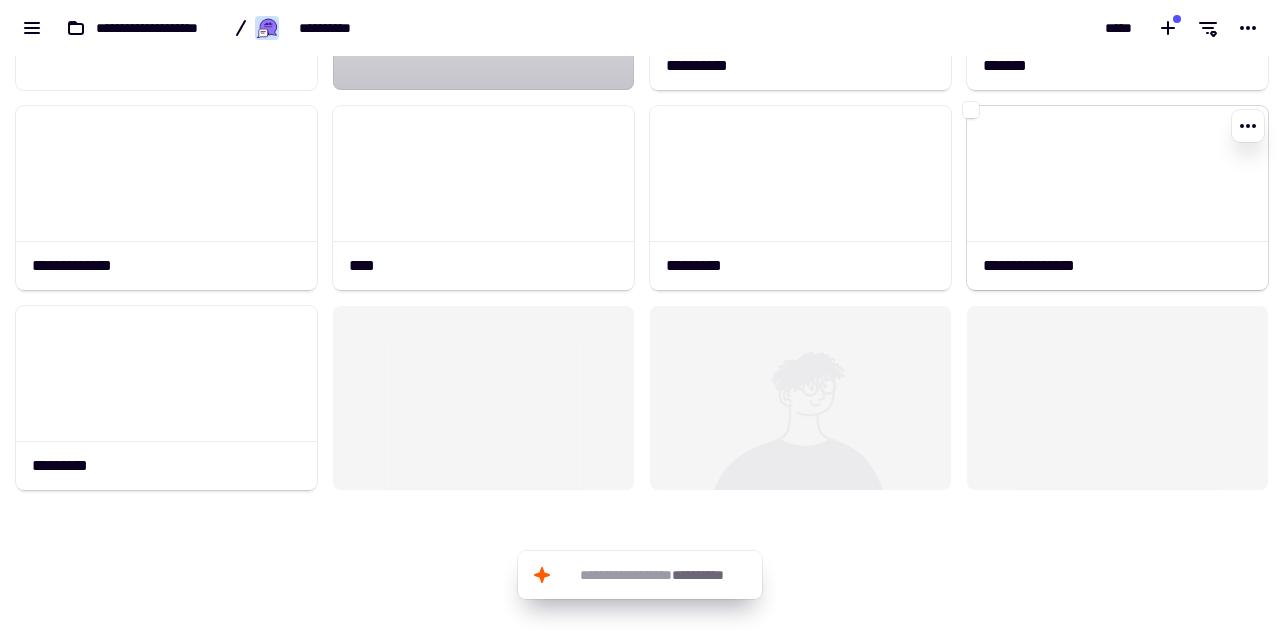 click 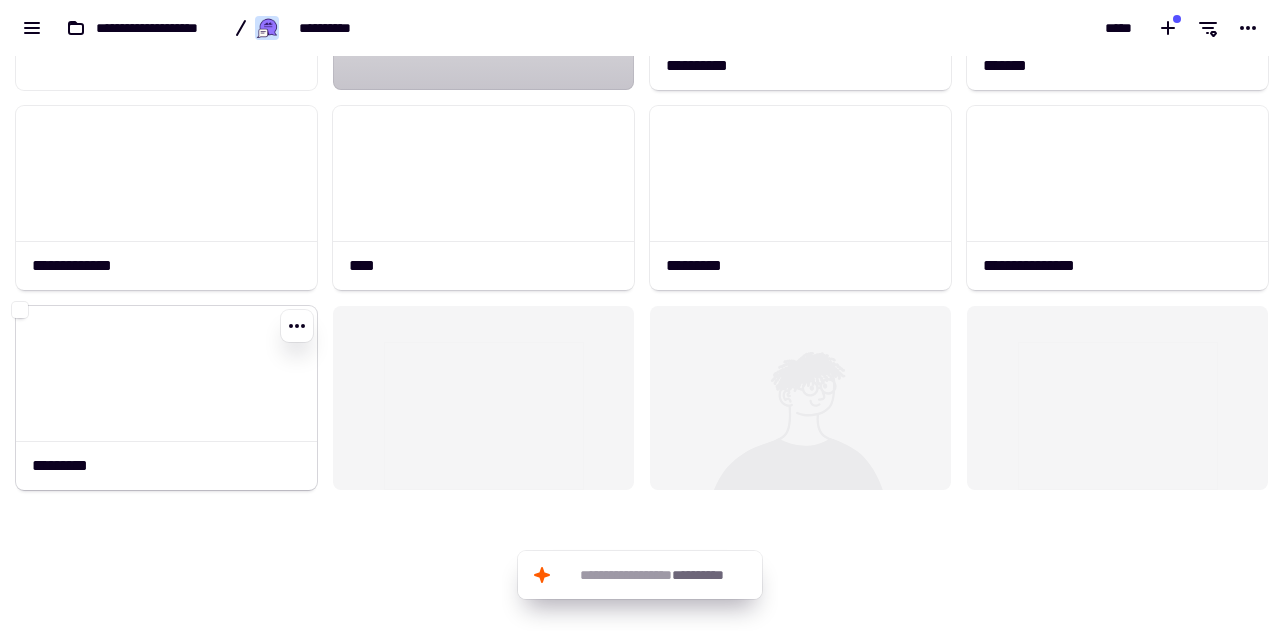click 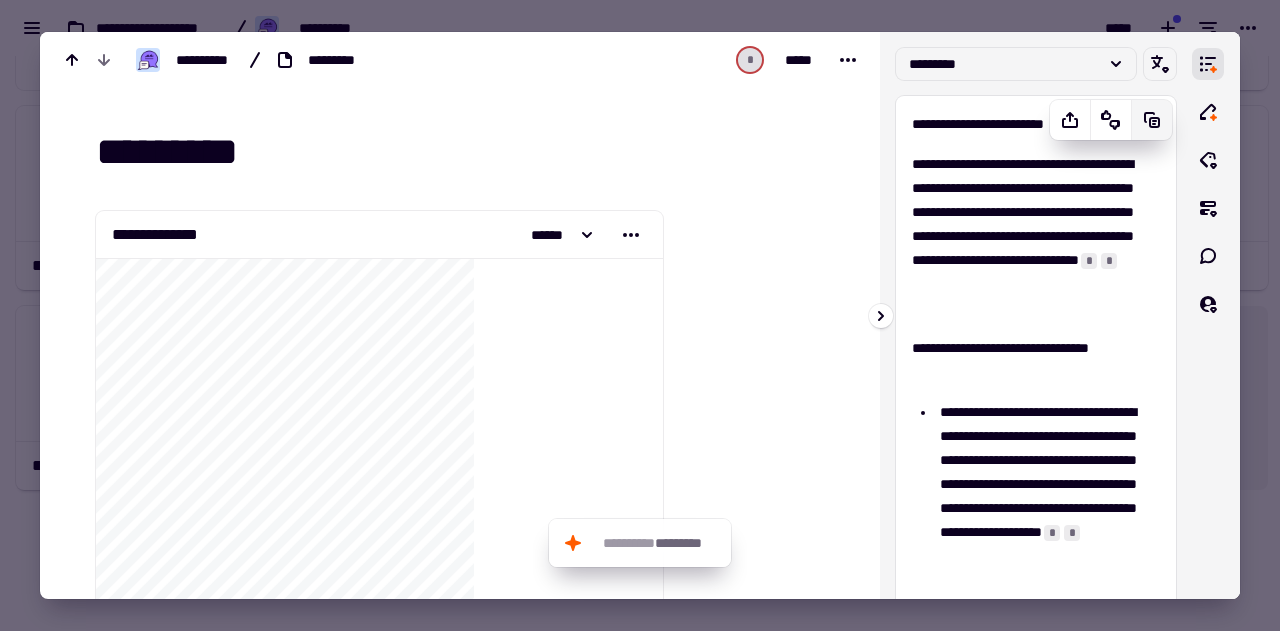 click 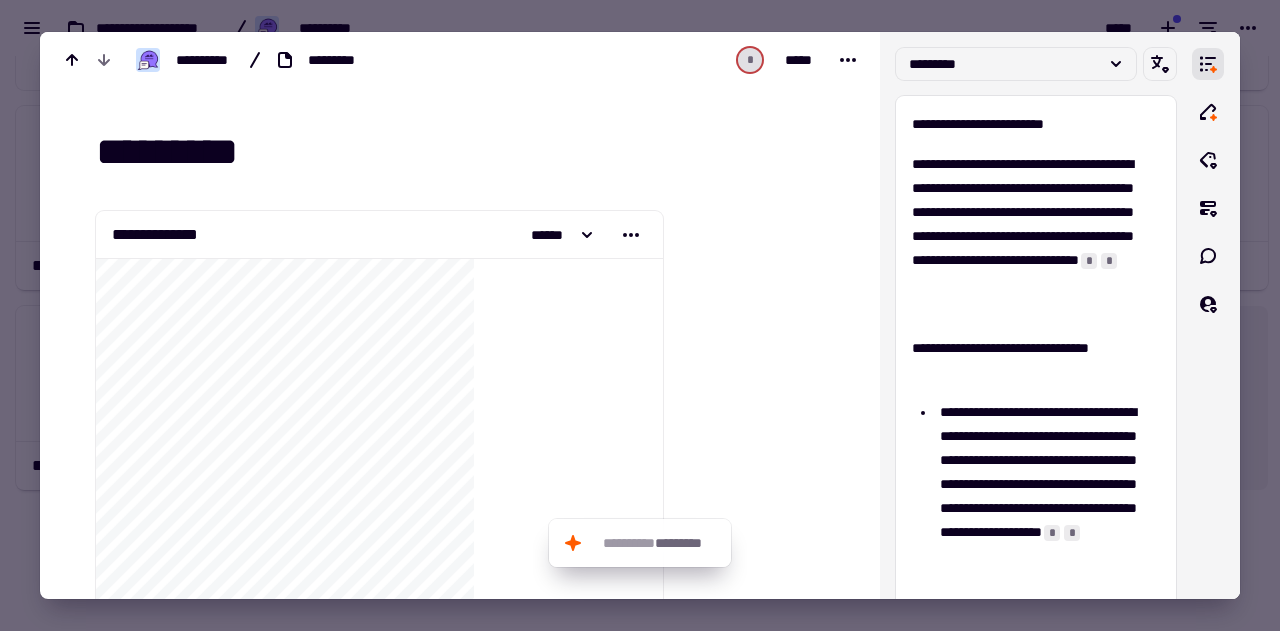 click at bounding box center (640, 315) 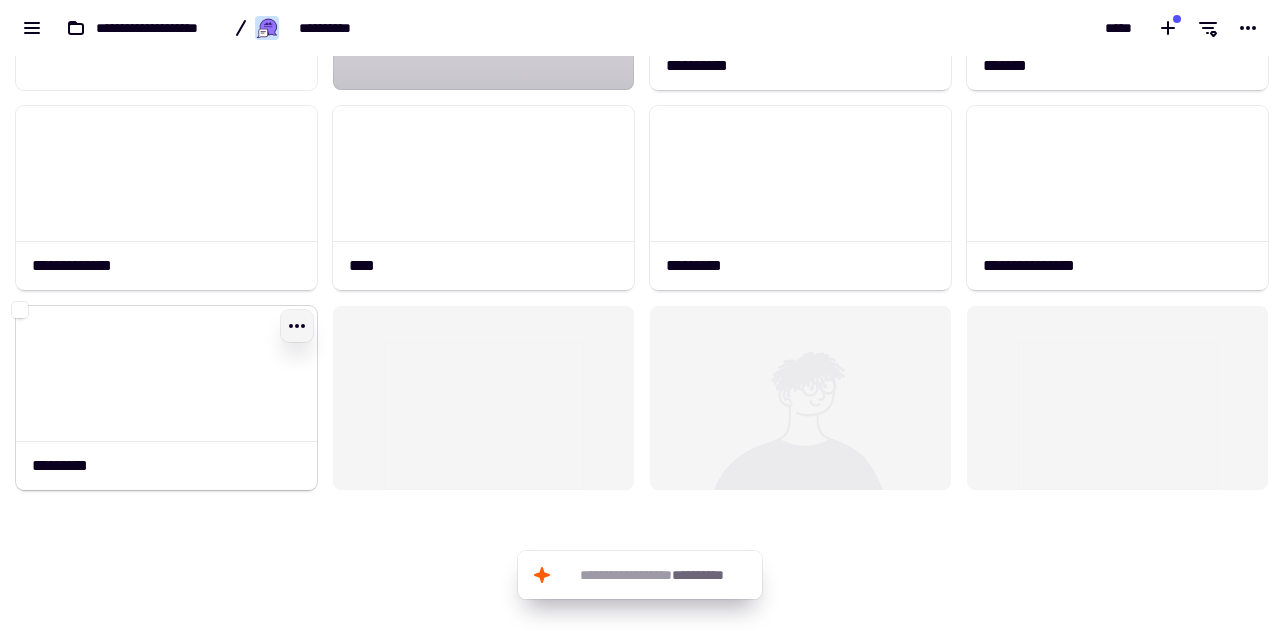 click 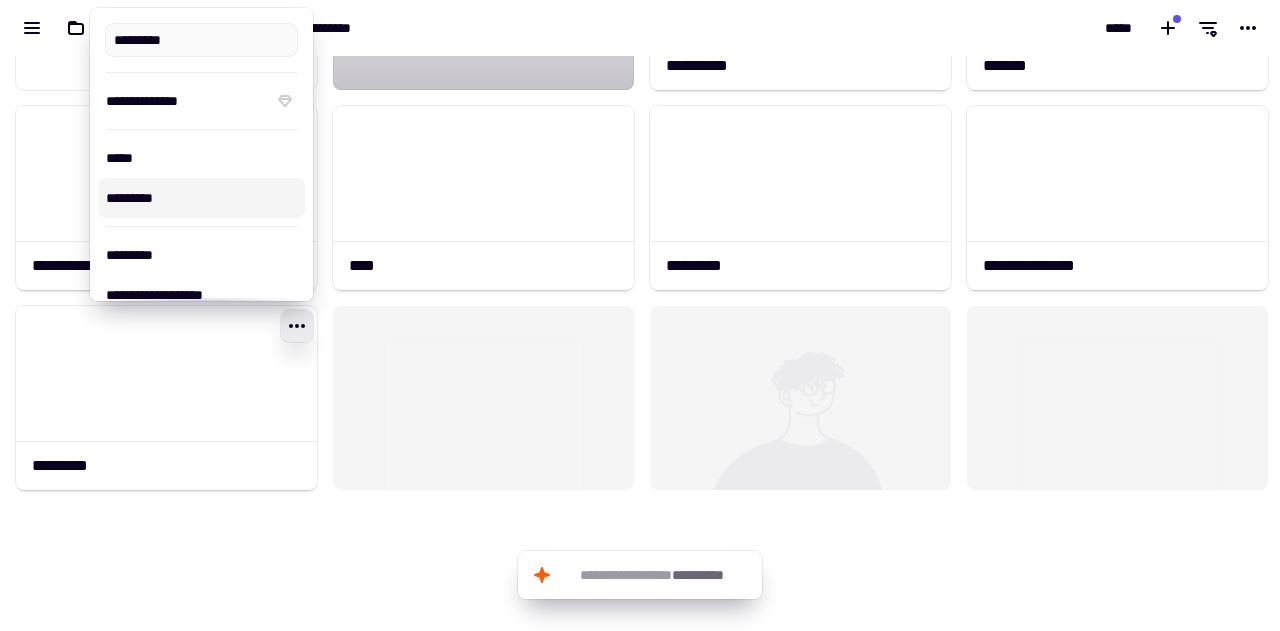 scroll, scrollTop: 78, scrollLeft: 0, axis: vertical 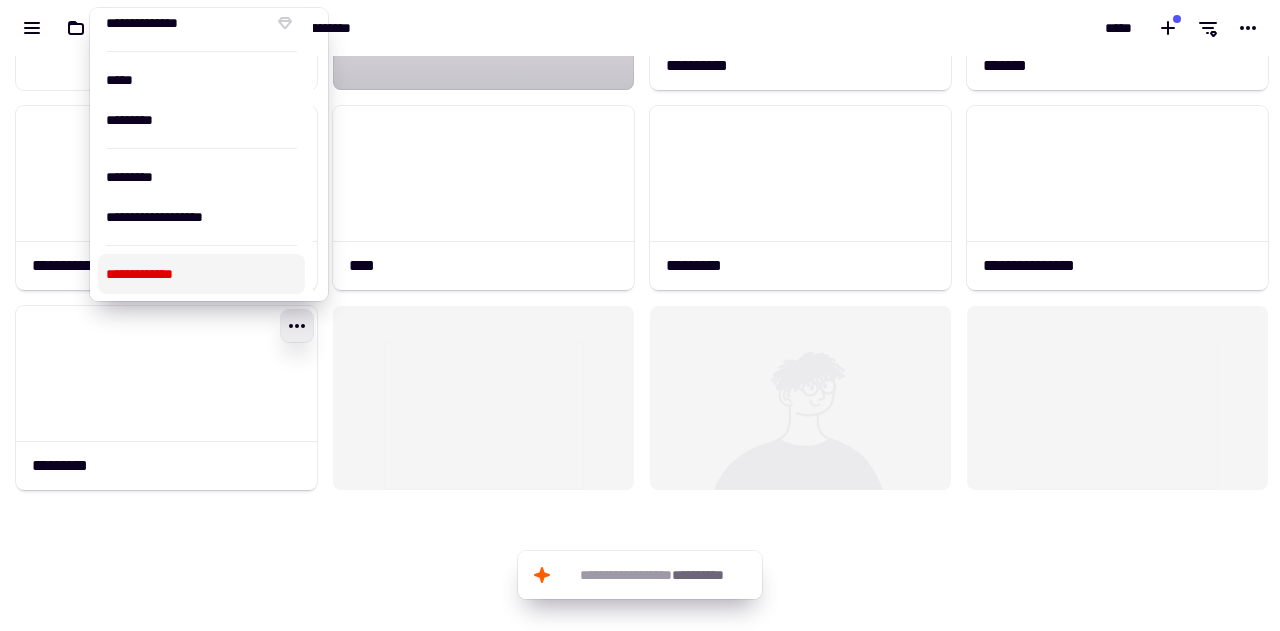 click on "**********" at bounding box center (201, 274) 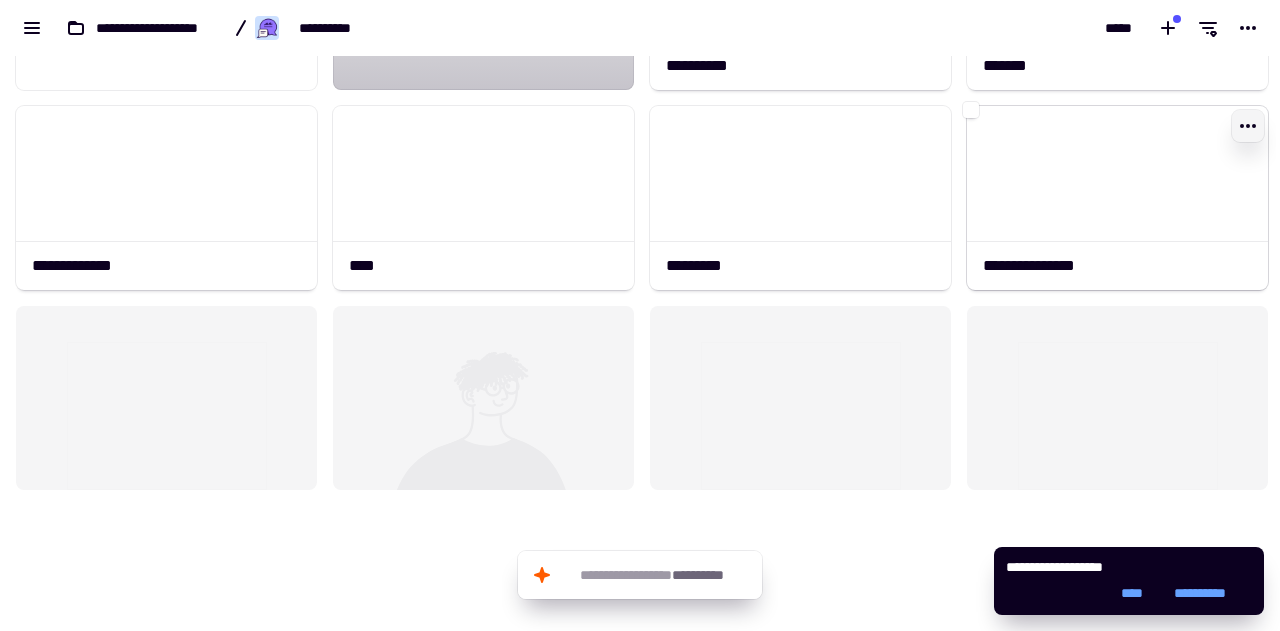 click 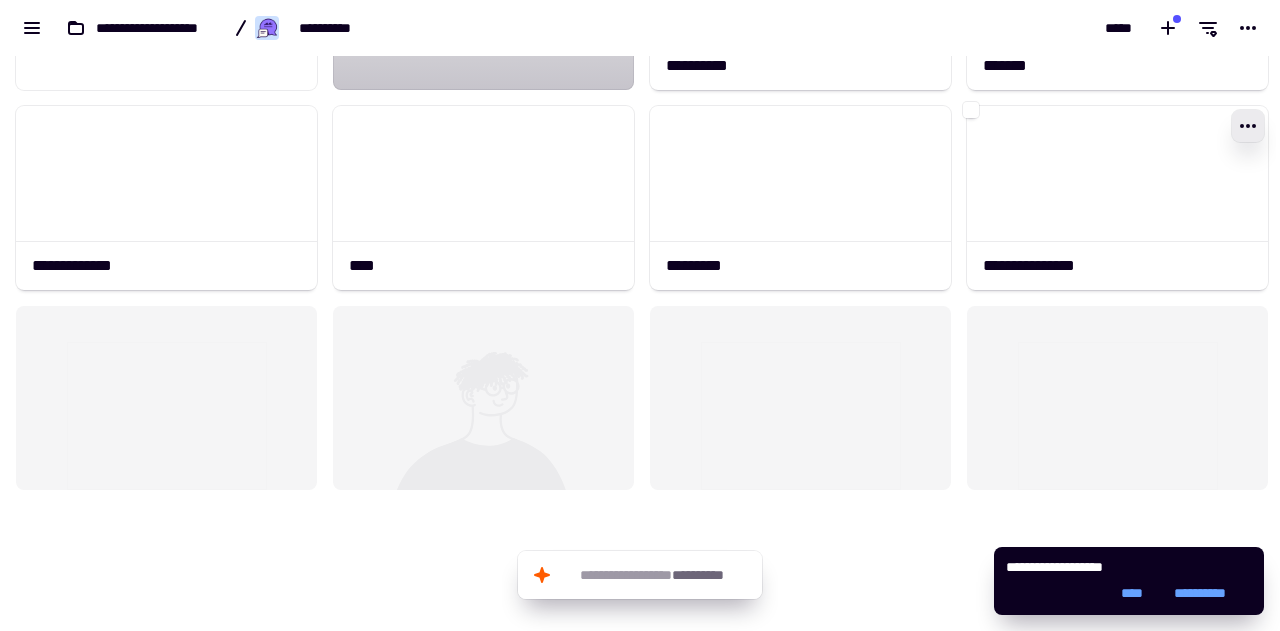 type on "**********" 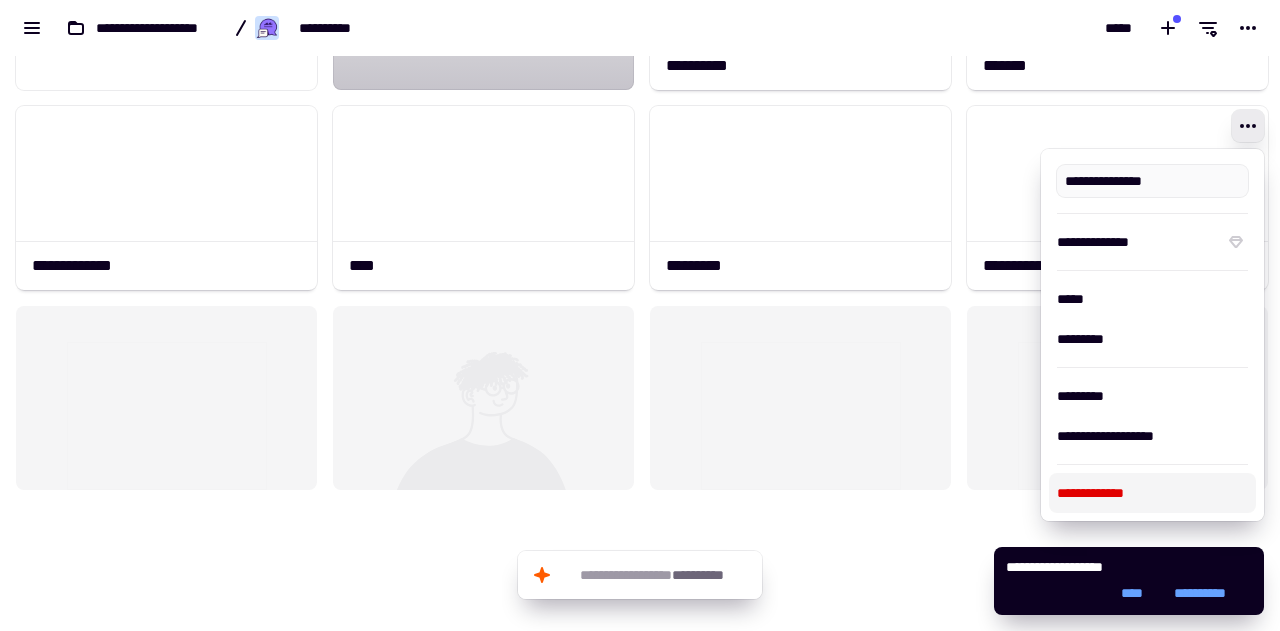 click on "**********" at bounding box center (1152, 493) 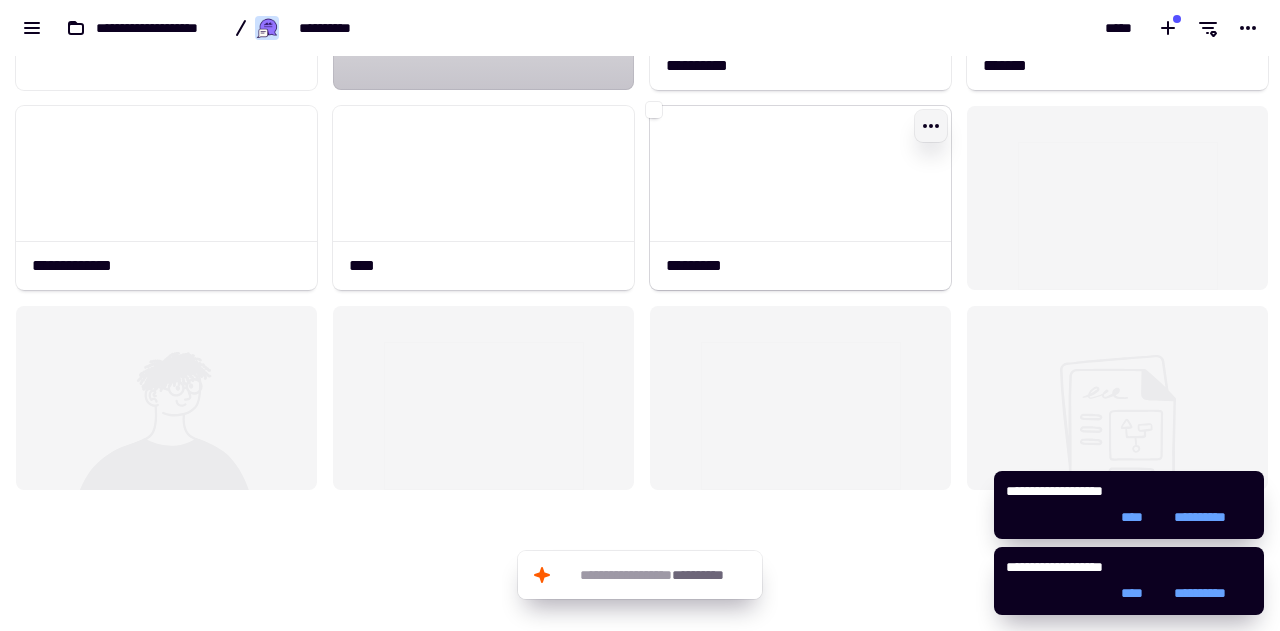 click 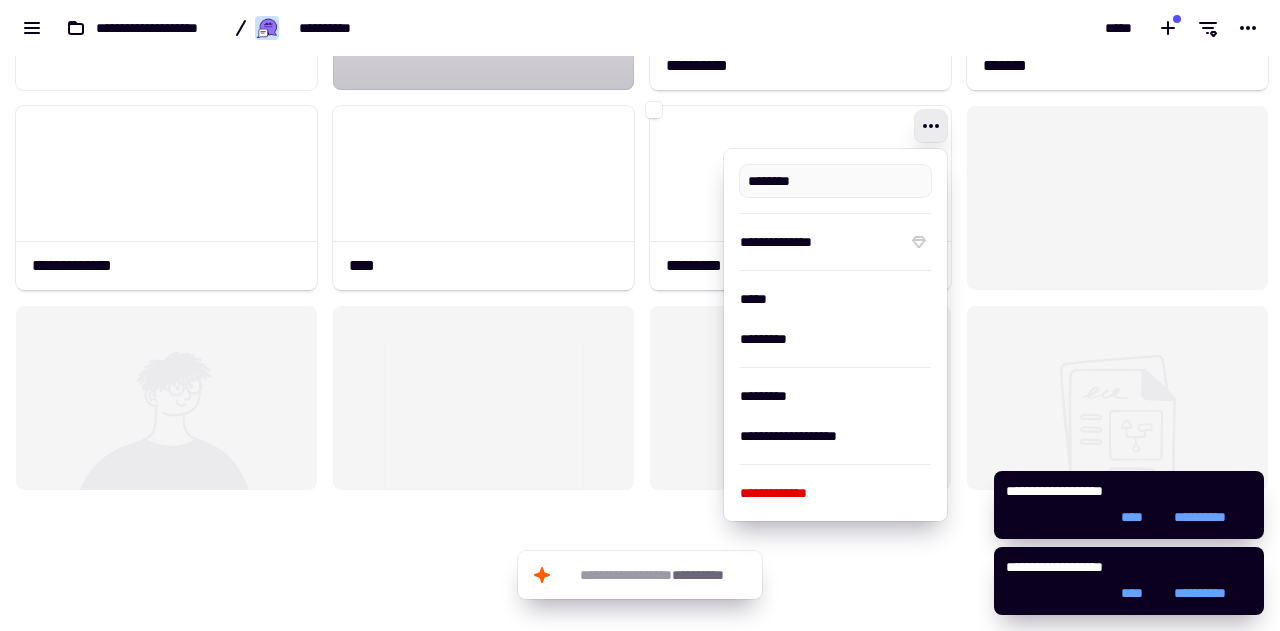 type on "*********" 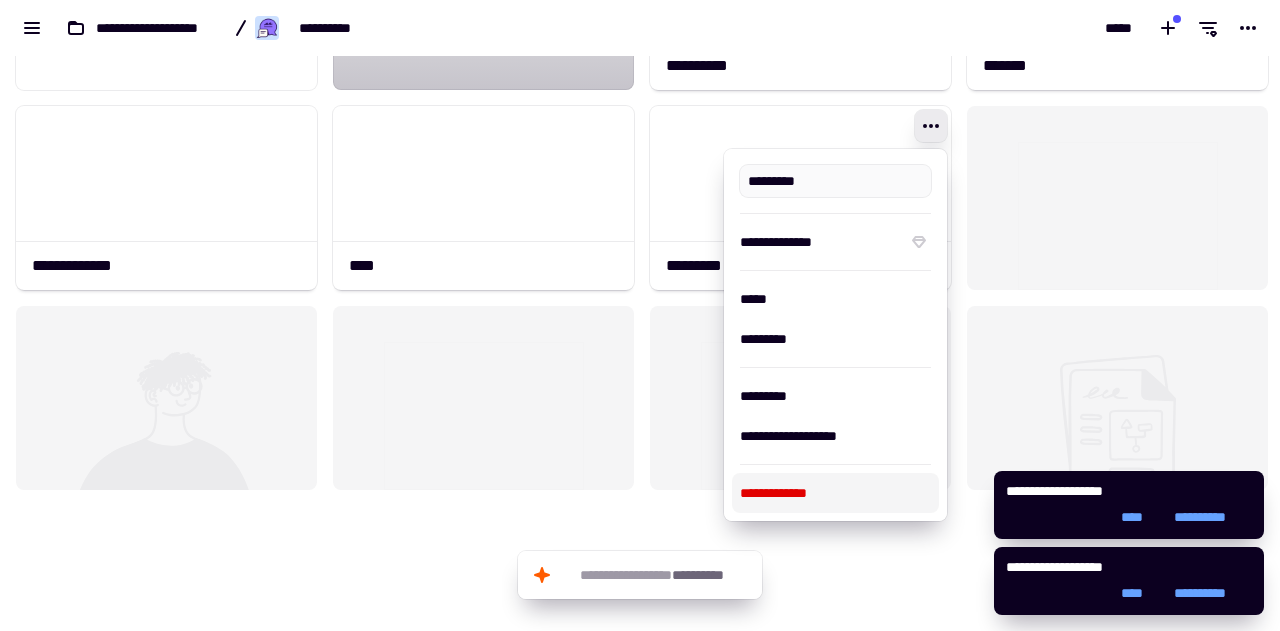 click on "**********" at bounding box center [835, 493] 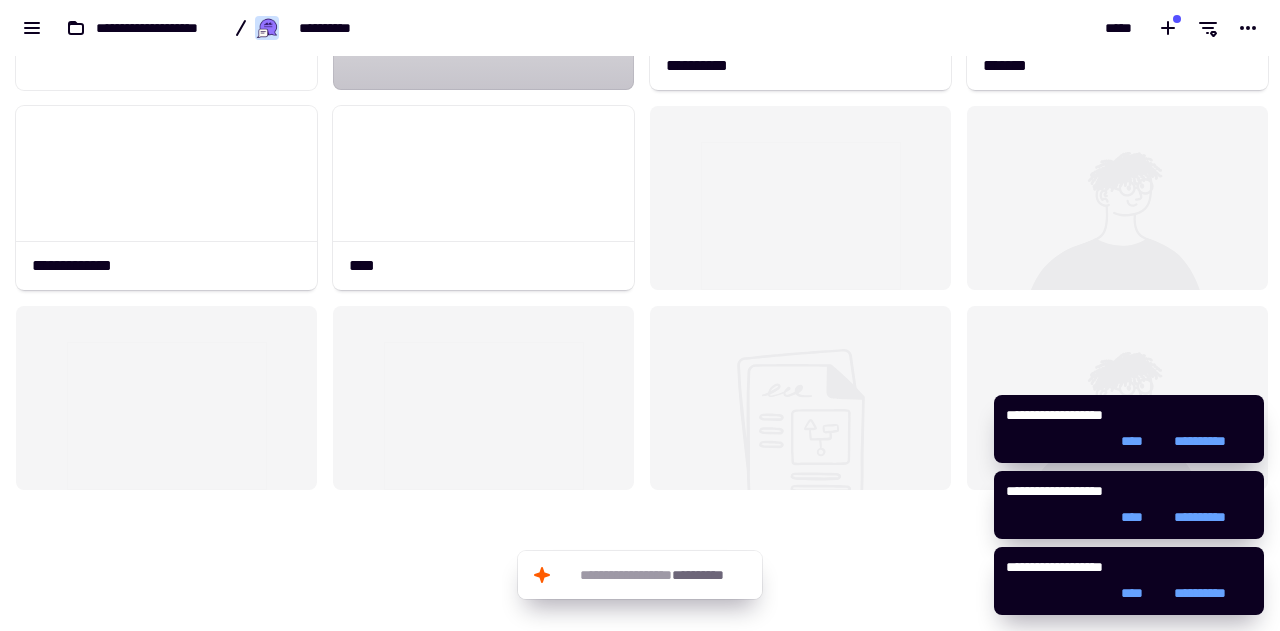 scroll, scrollTop: 0, scrollLeft: 0, axis: both 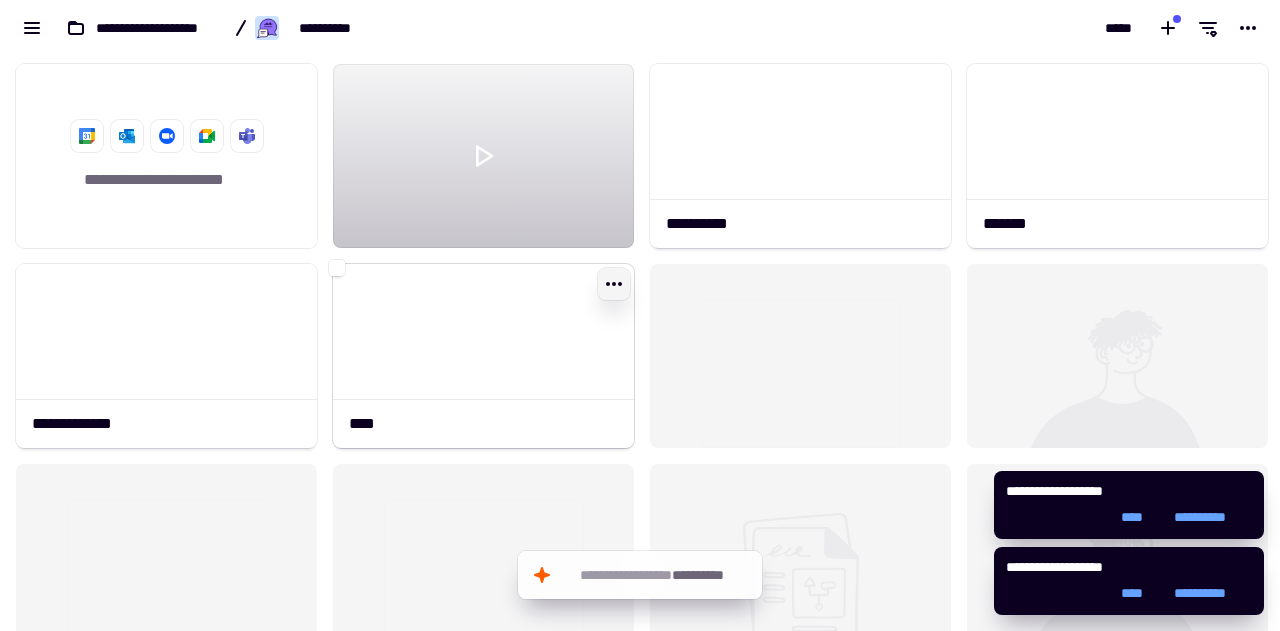 click 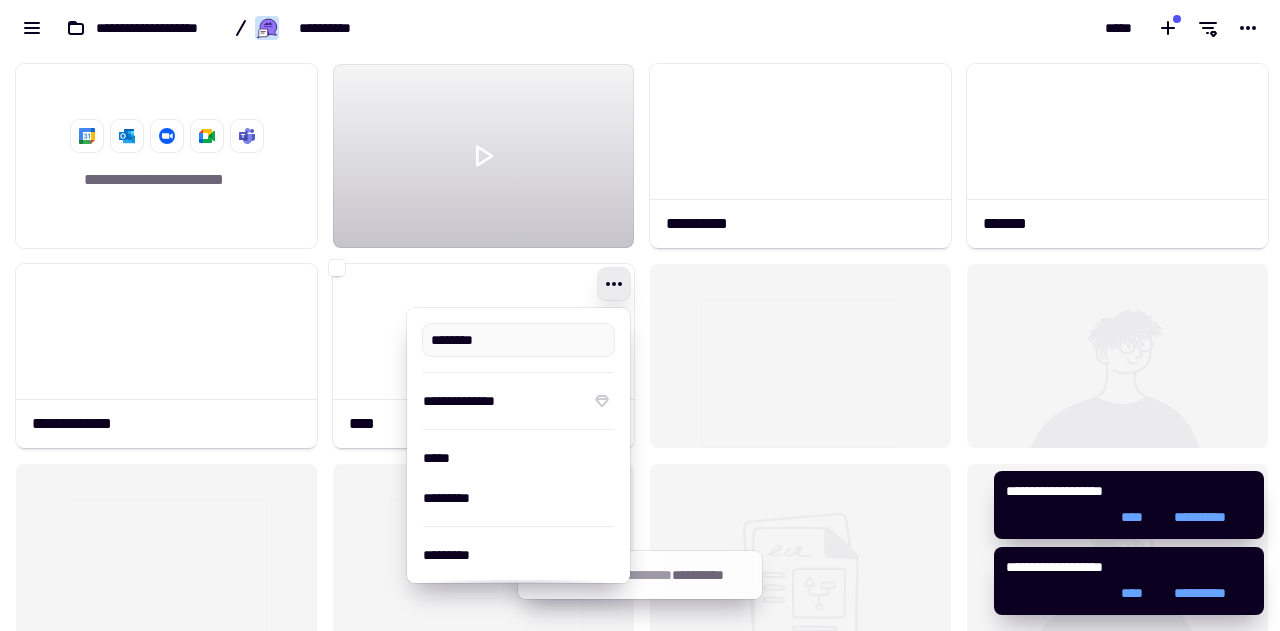 type on "****" 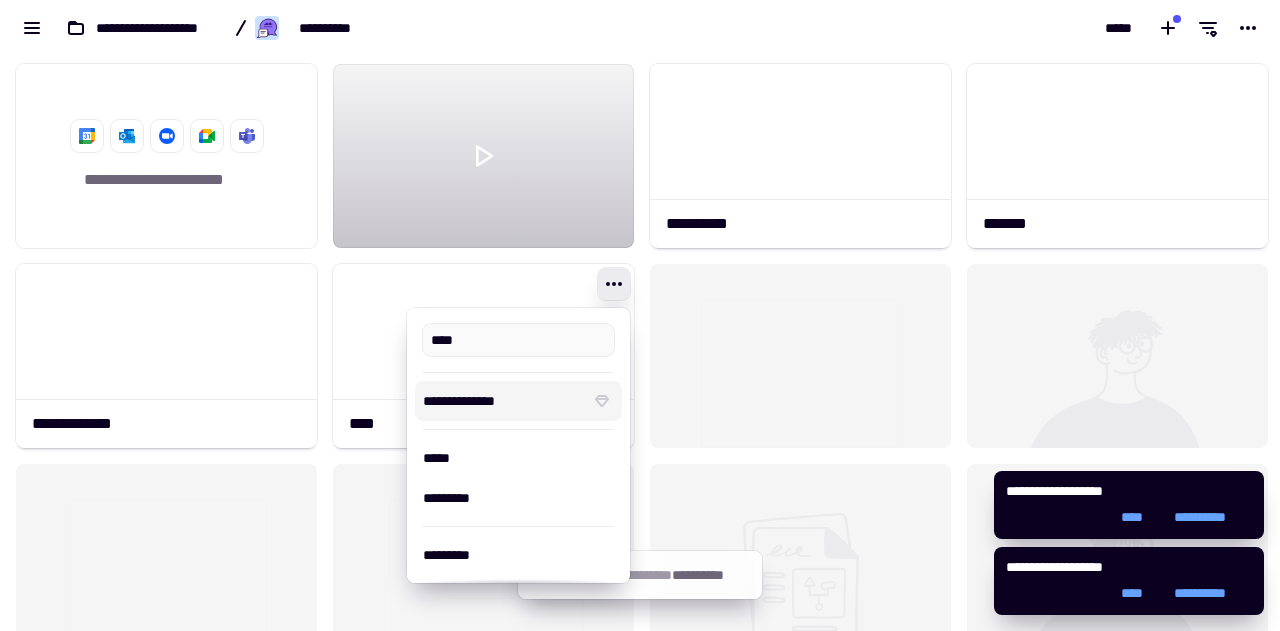scroll, scrollTop: 96, scrollLeft: 0, axis: vertical 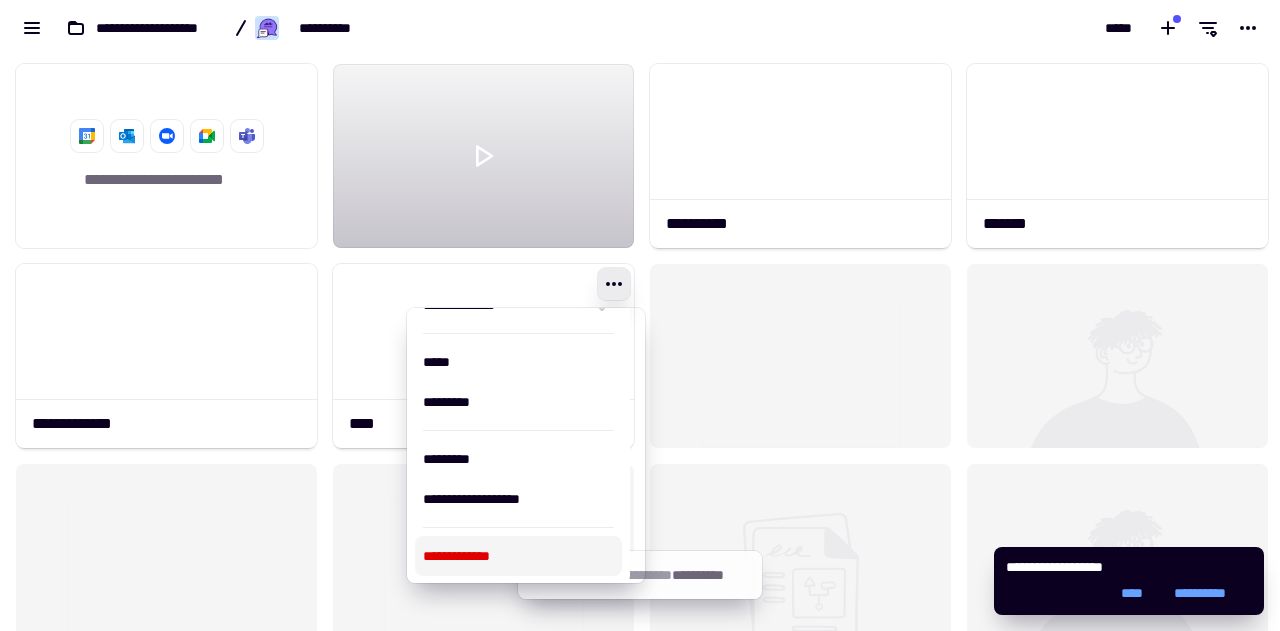 click on "**********" at bounding box center (518, 556) 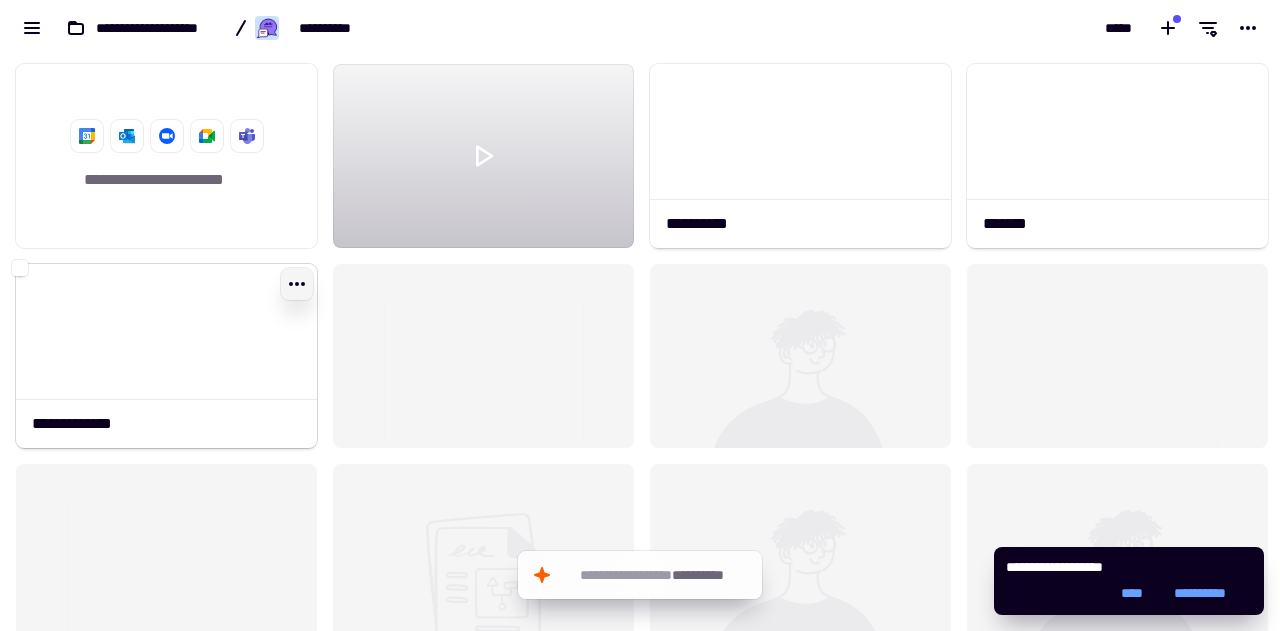 click 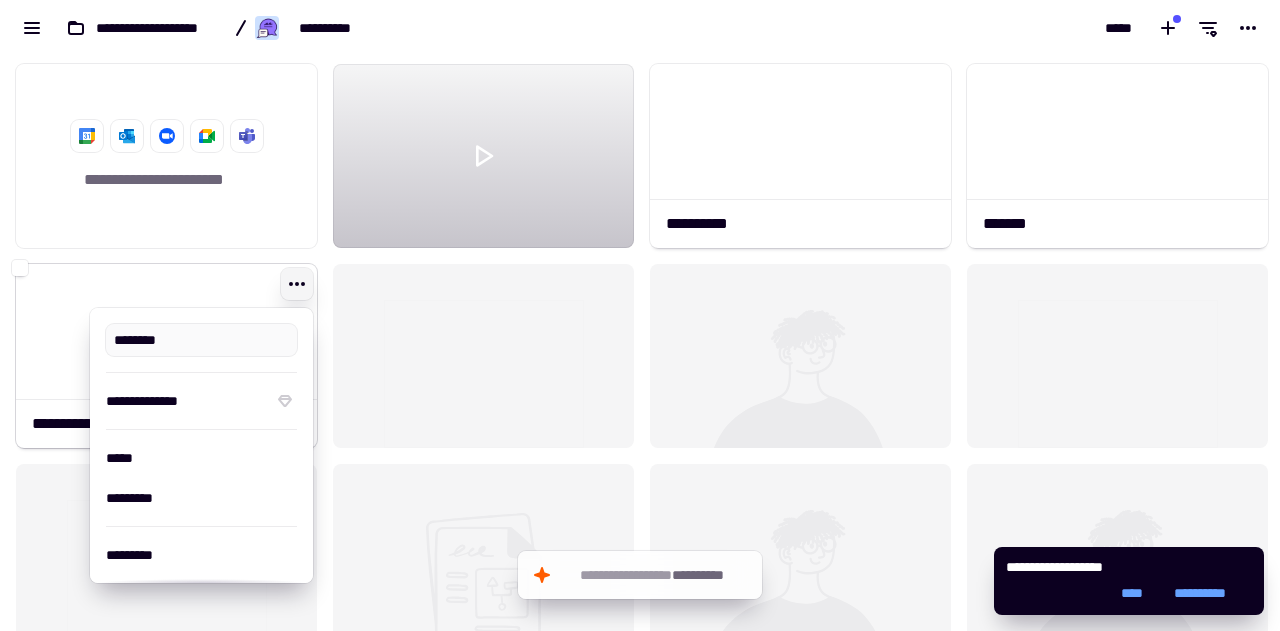 type on "**********" 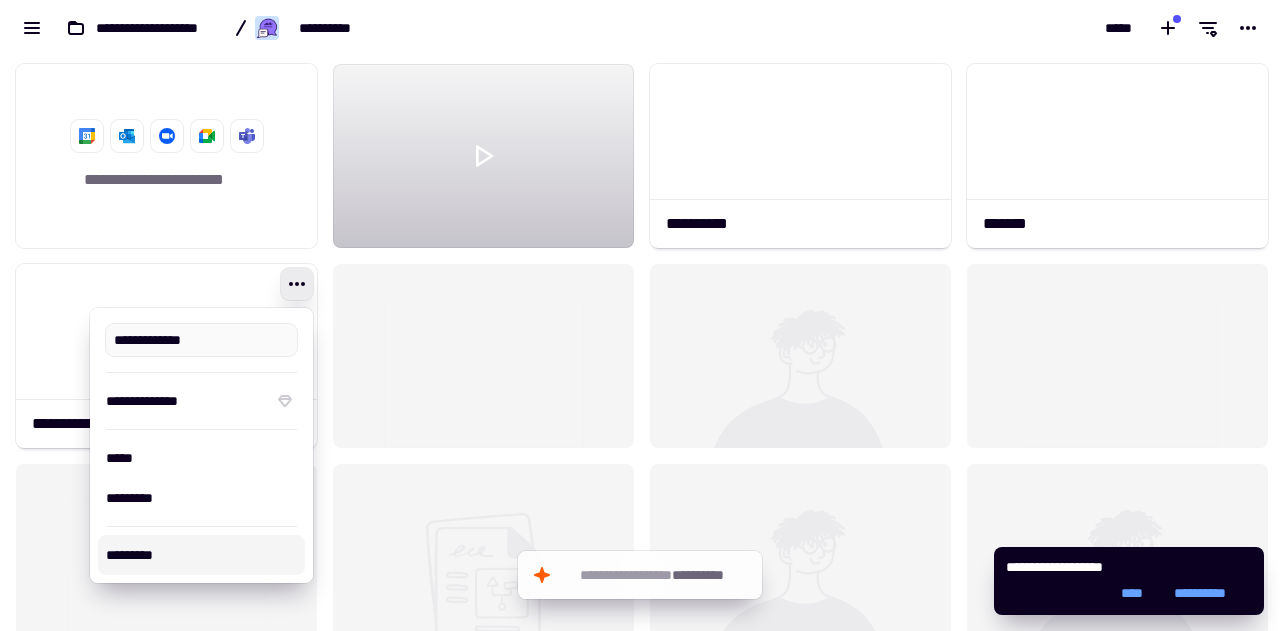 scroll, scrollTop: 96, scrollLeft: 0, axis: vertical 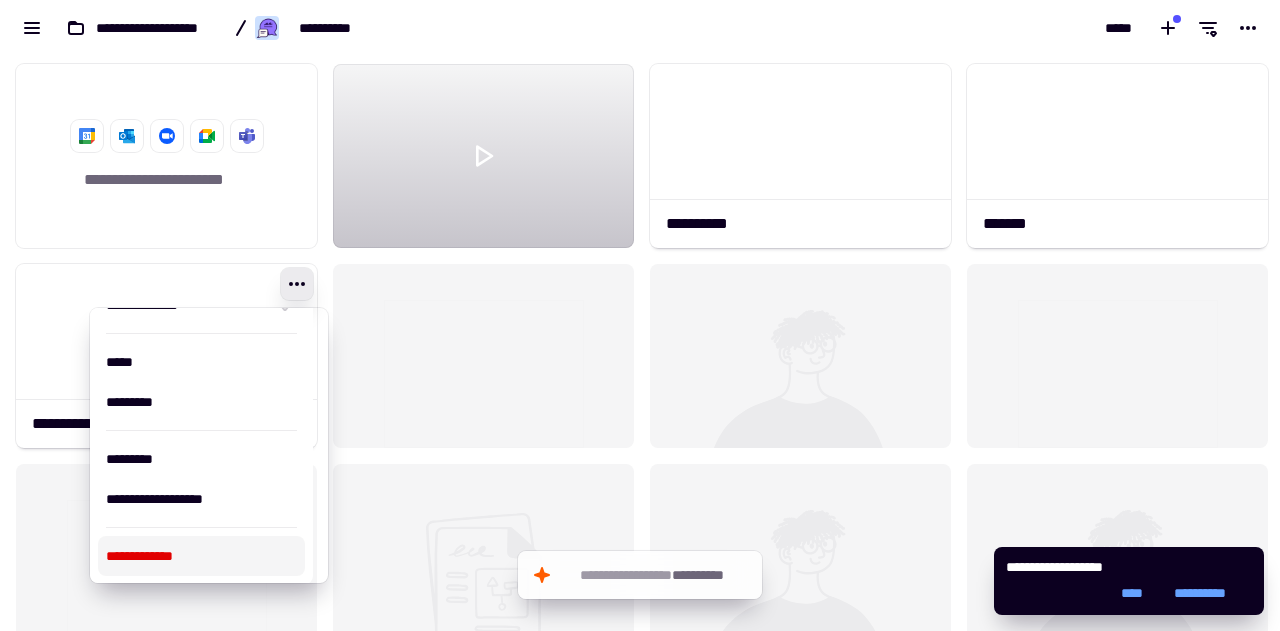 click on "**********" at bounding box center [201, 556] 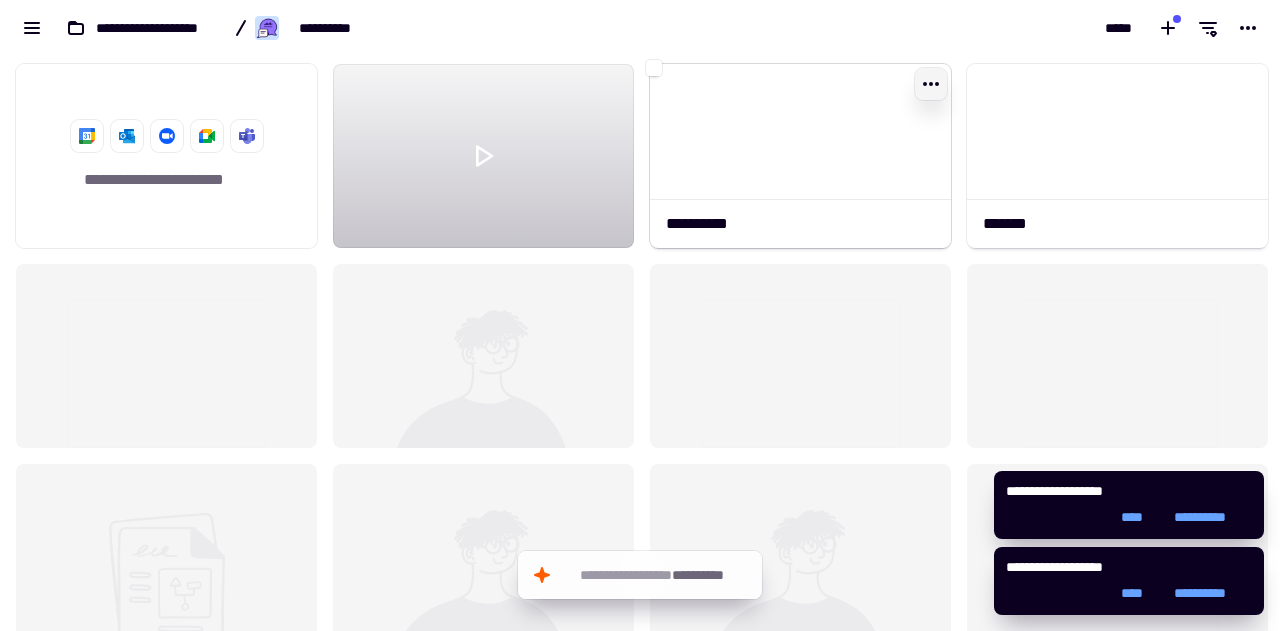 click 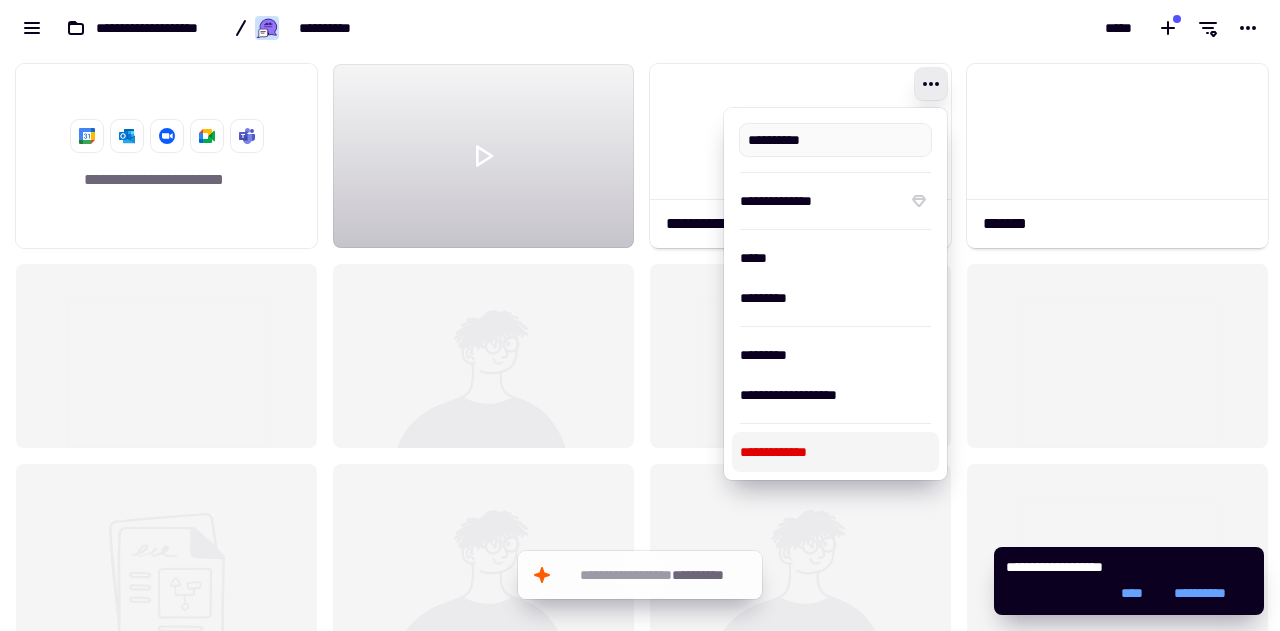 click on "**********" at bounding box center (835, 452) 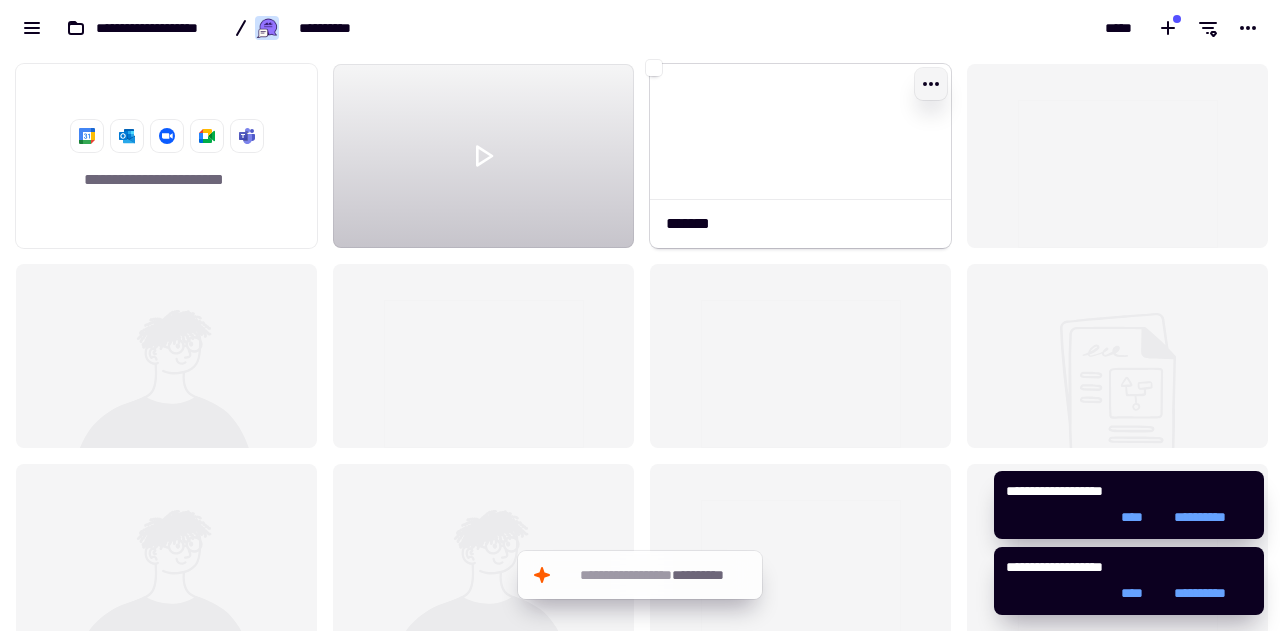 click 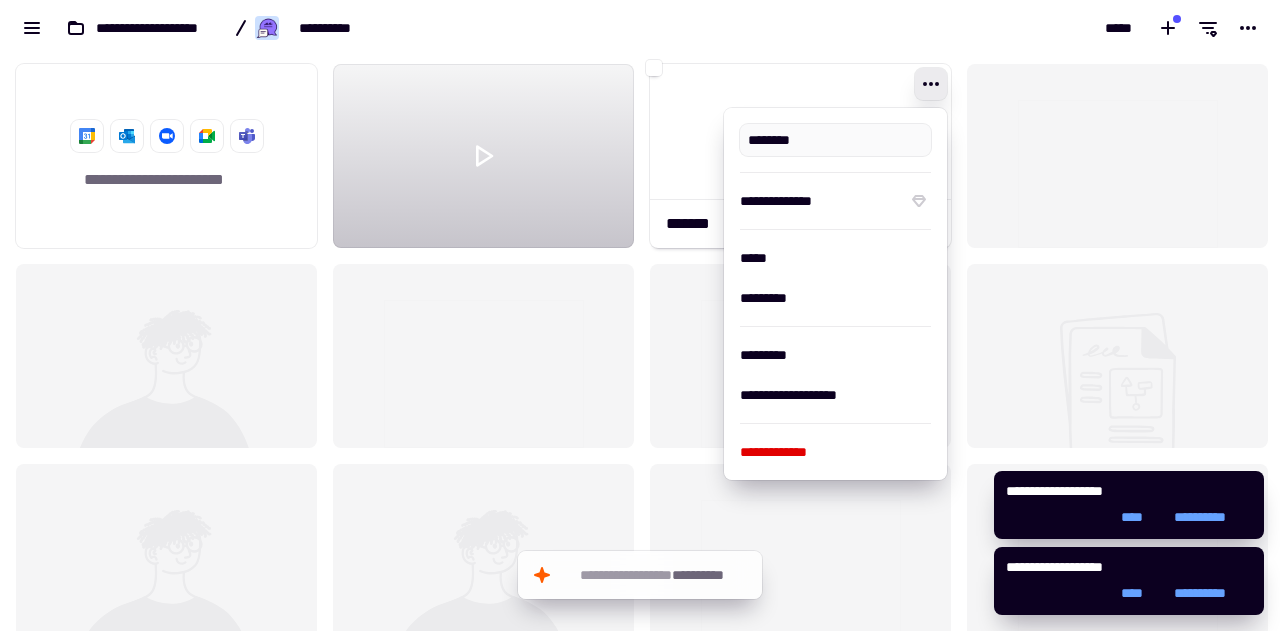 type on "*******" 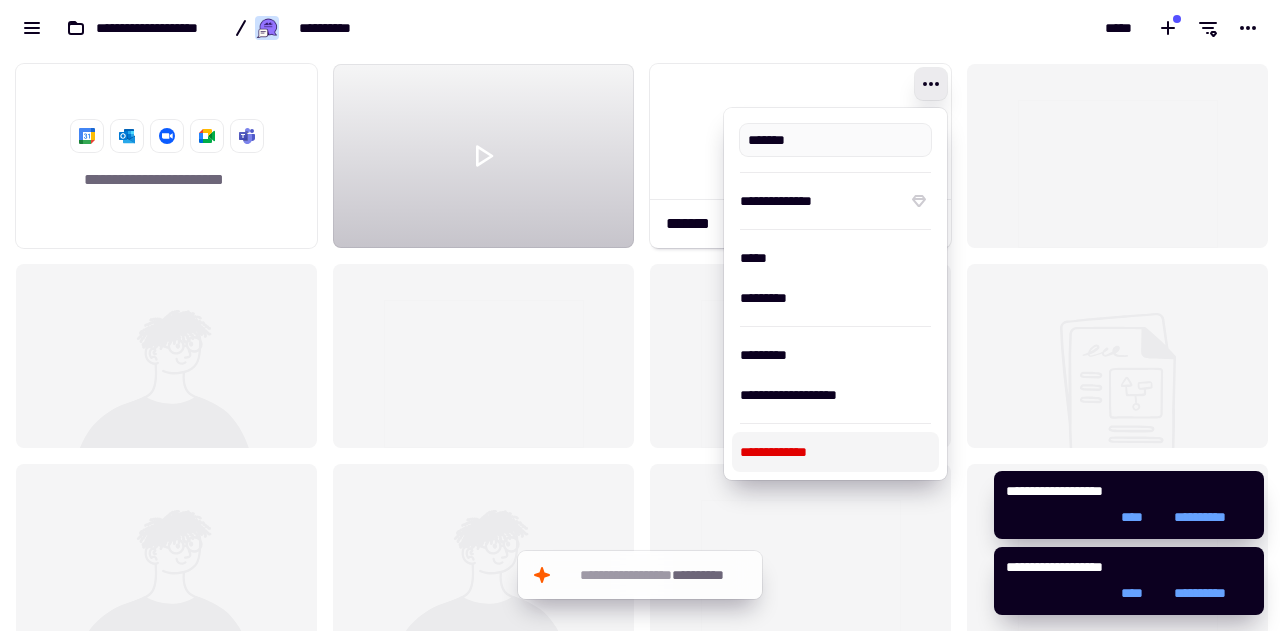 click on "**********" at bounding box center (835, 452) 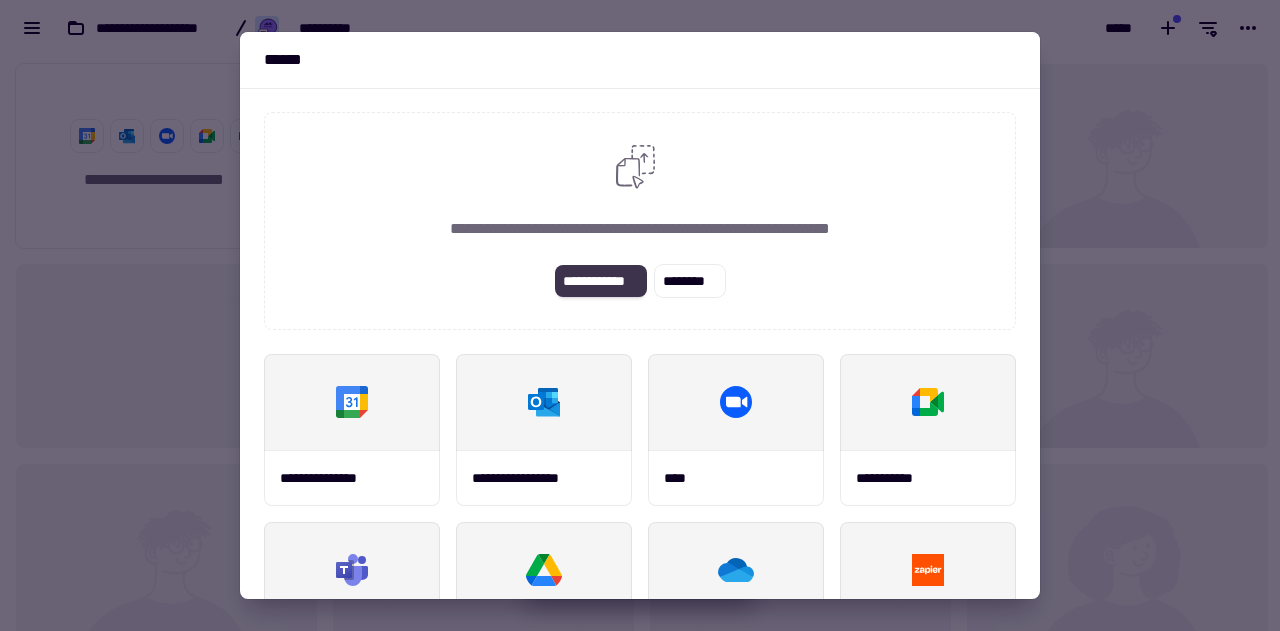 click on "**********" 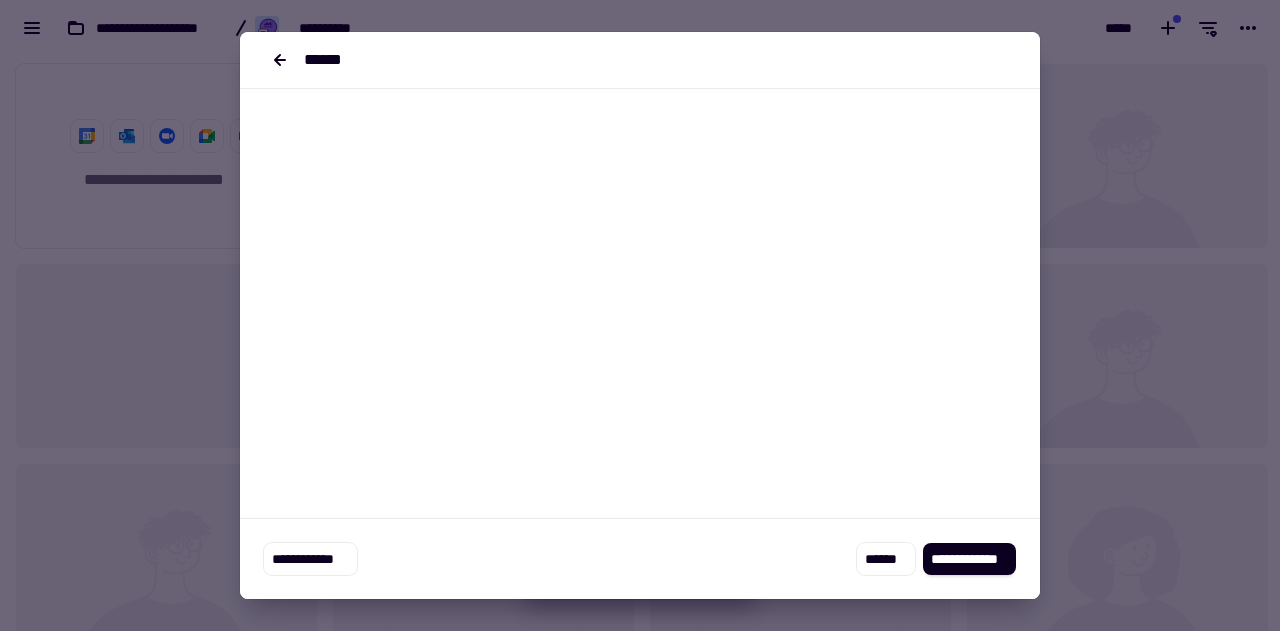 scroll, scrollTop: 0, scrollLeft: 0, axis: both 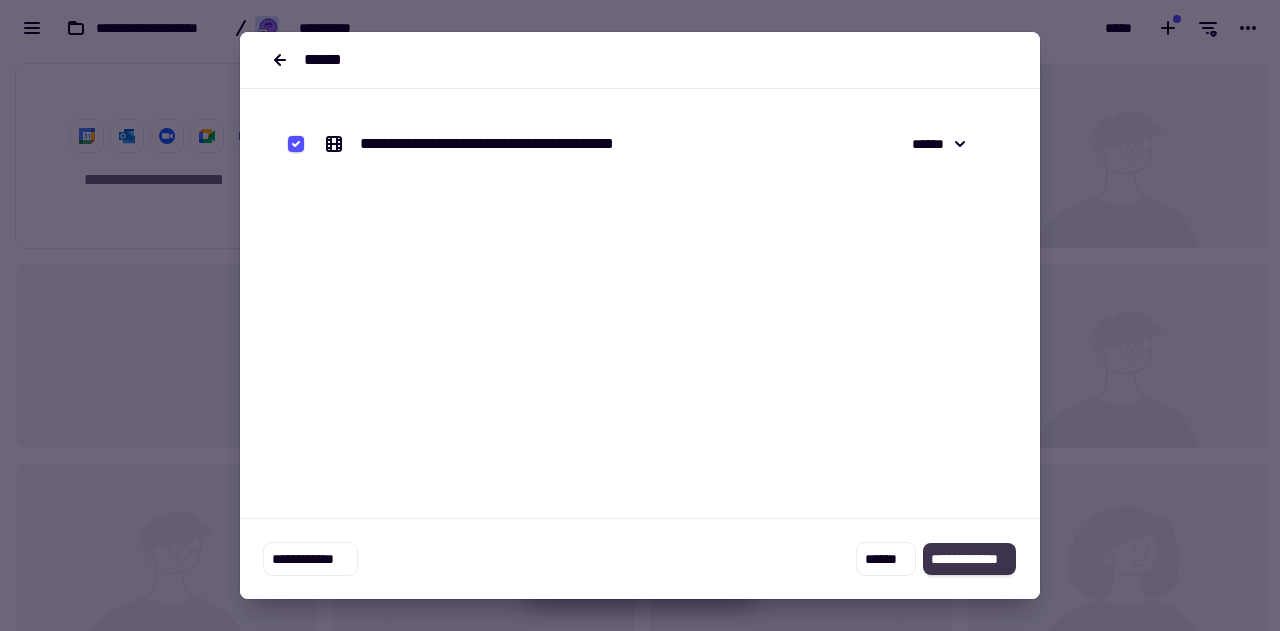 click on "**********" 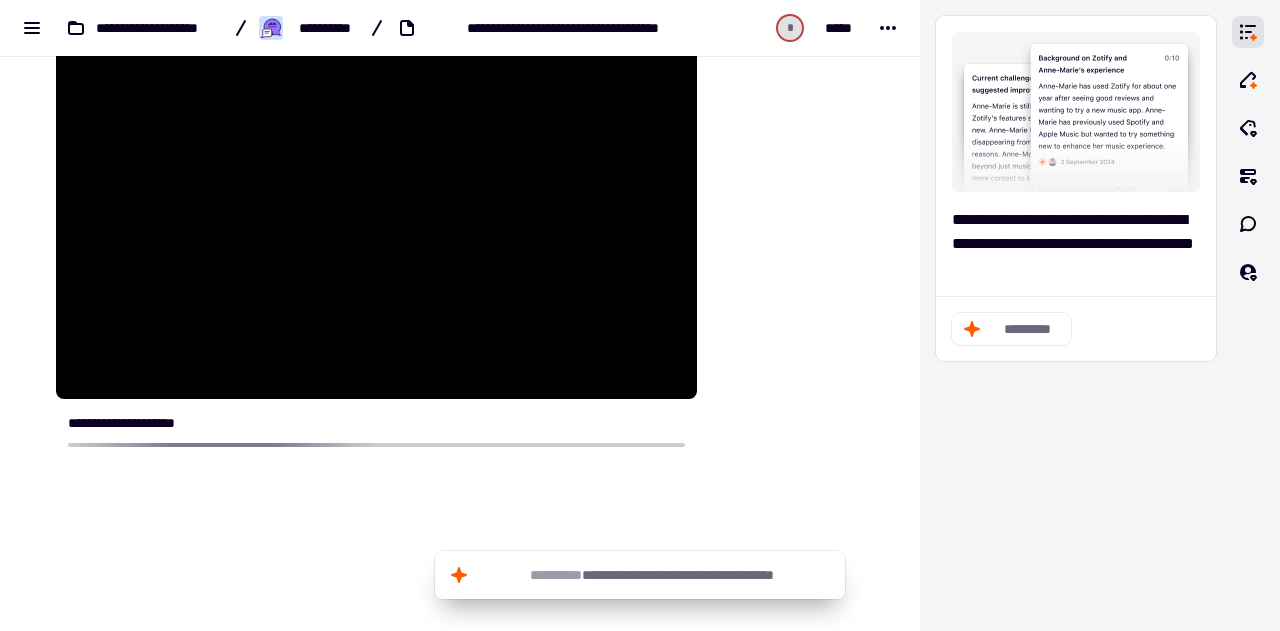 scroll, scrollTop: 136, scrollLeft: 0, axis: vertical 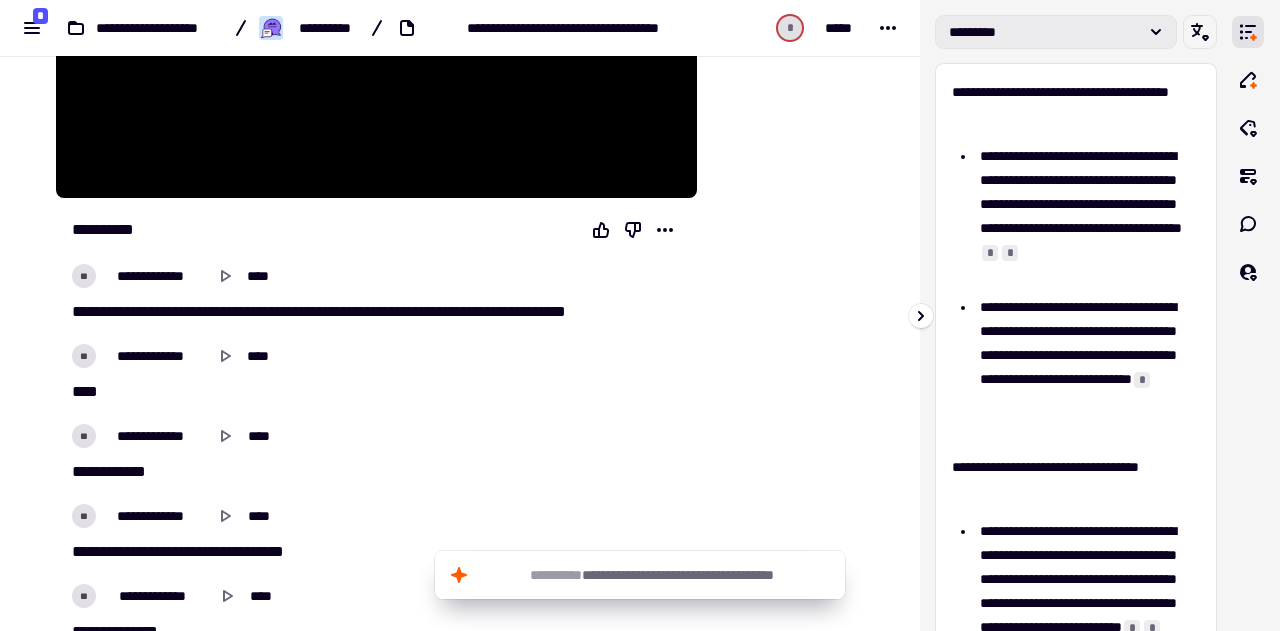 click 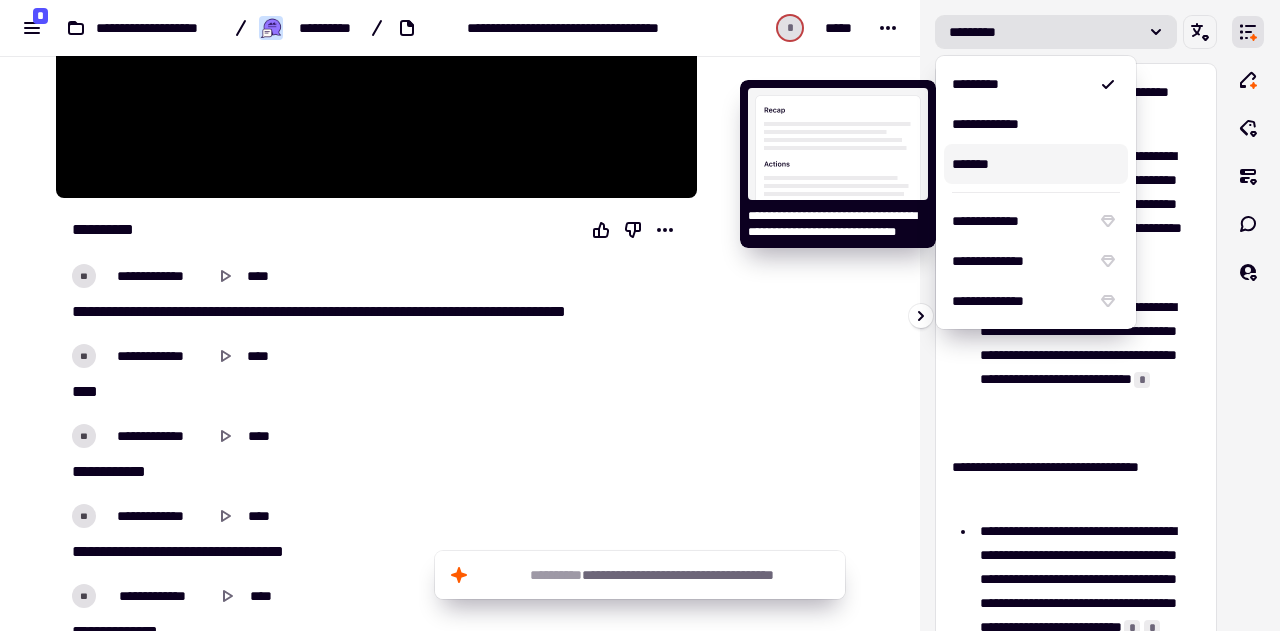 click on "*******" at bounding box center [1036, 164] 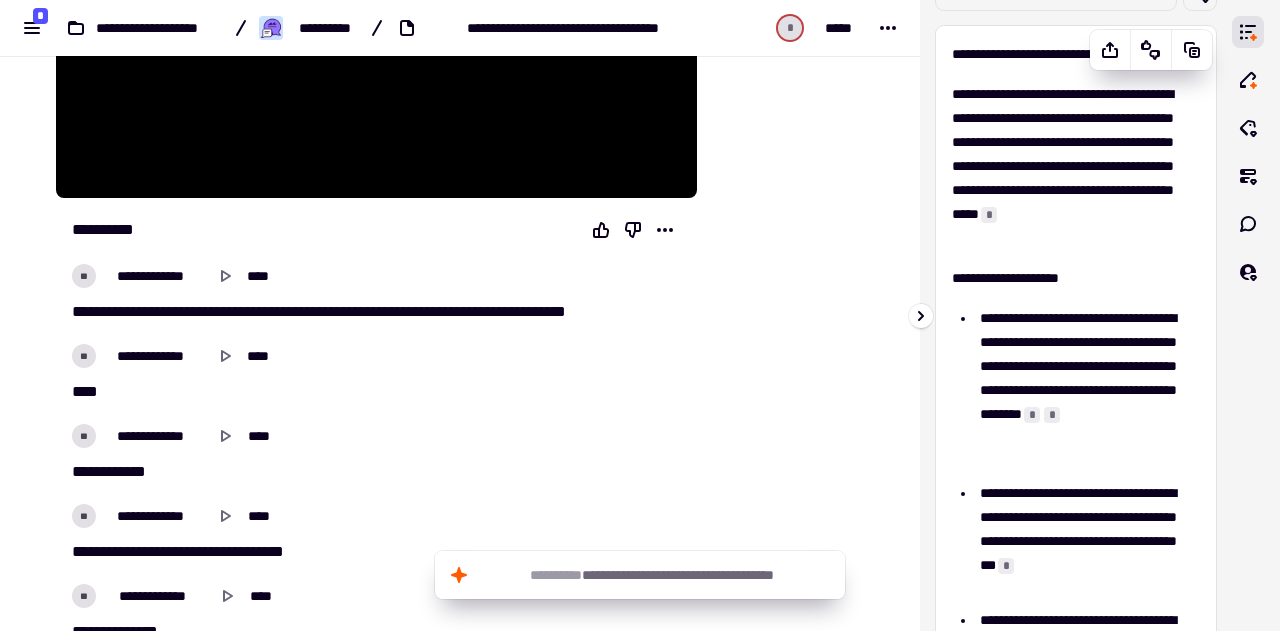 scroll, scrollTop: 0, scrollLeft: 0, axis: both 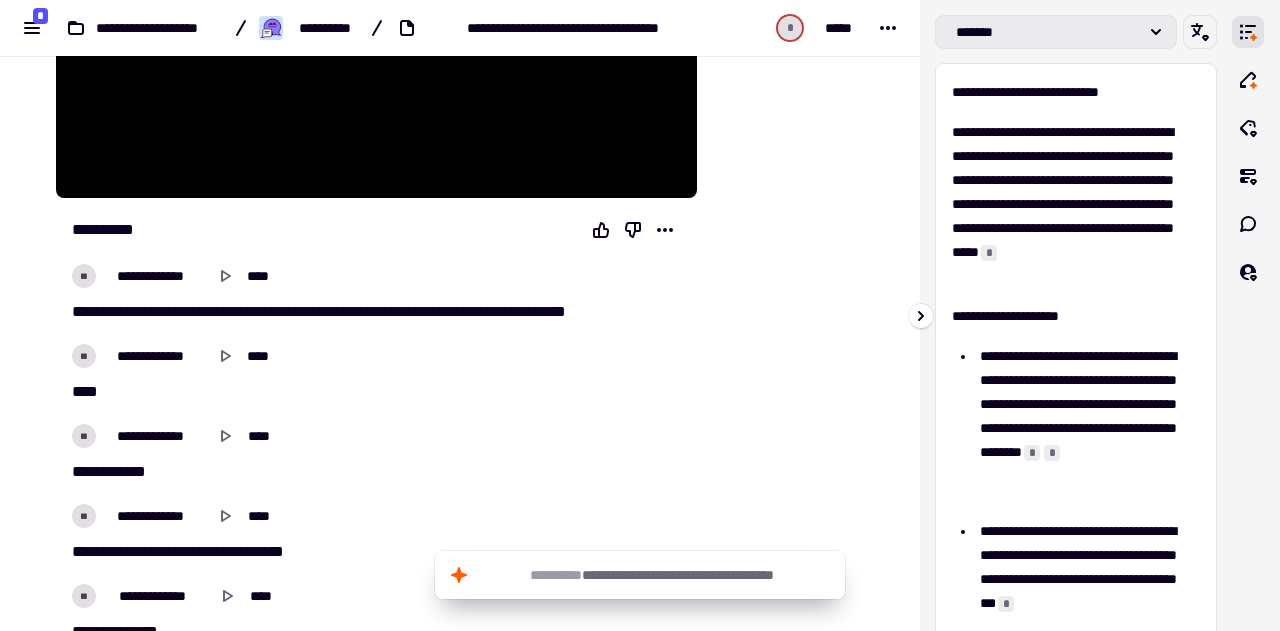 click on "*******" 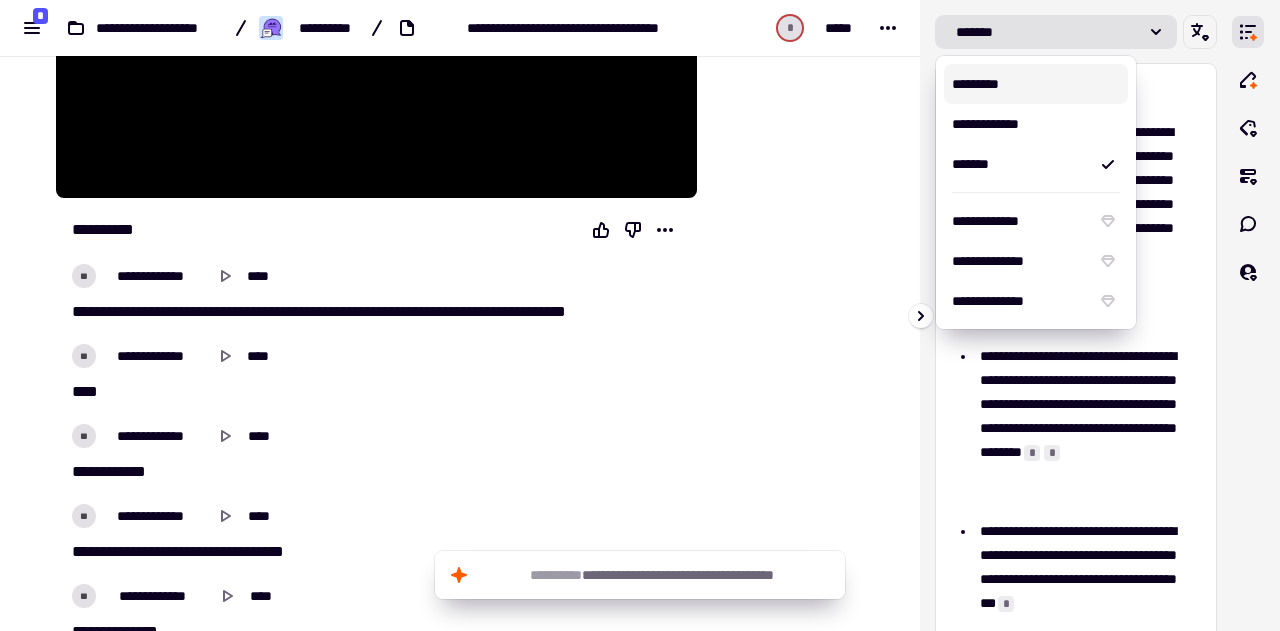 click on "*********" at bounding box center [1036, 84] 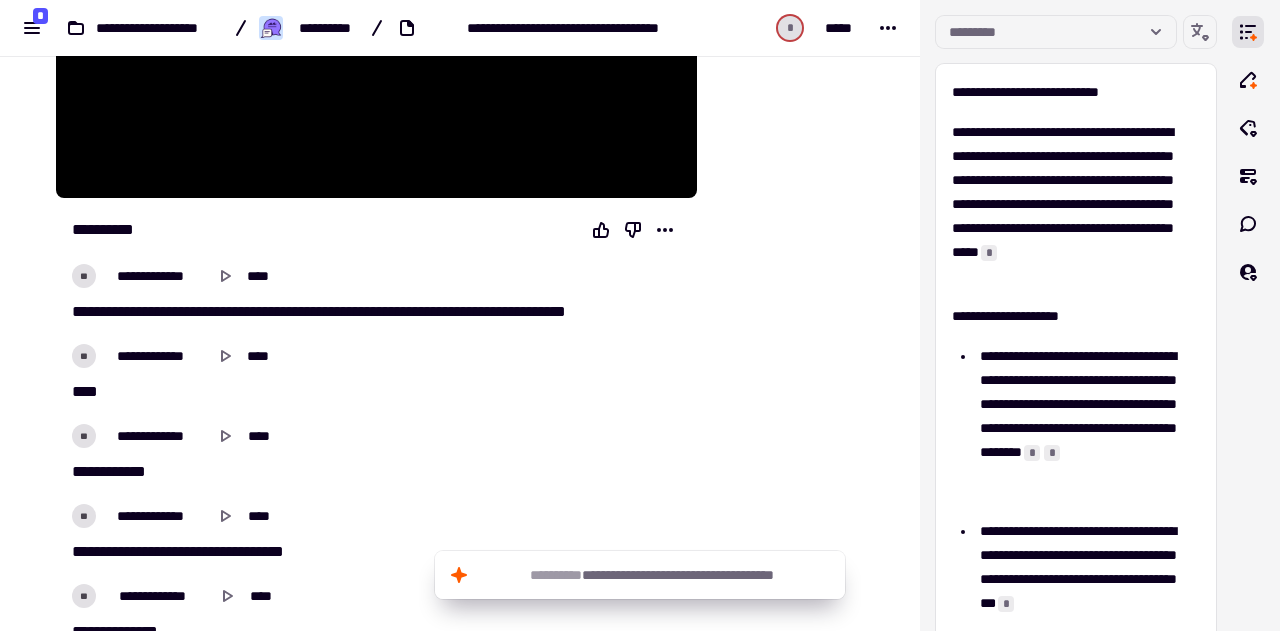 scroll, scrollTop: 0, scrollLeft: 0, axis: both 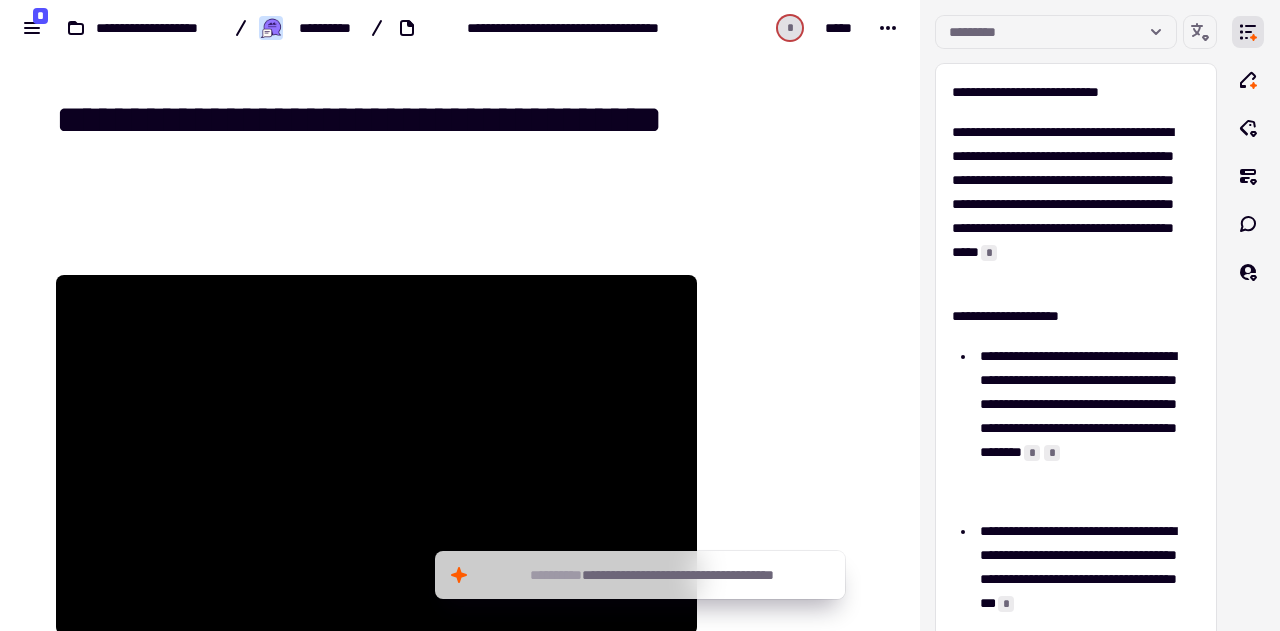 click on "**********" at bounding box center [464, 145] 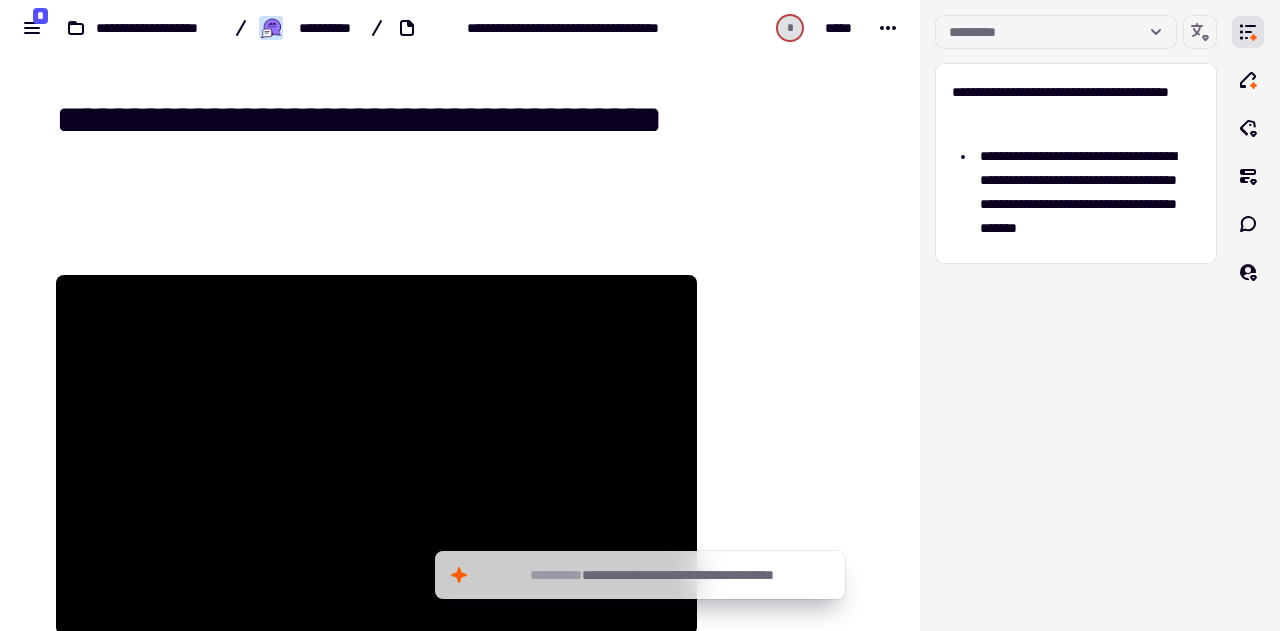 drag, startPoint x: 638, startPoint y: 173, endPoint x: 69, endPoint y: 121, distance: 571.37115 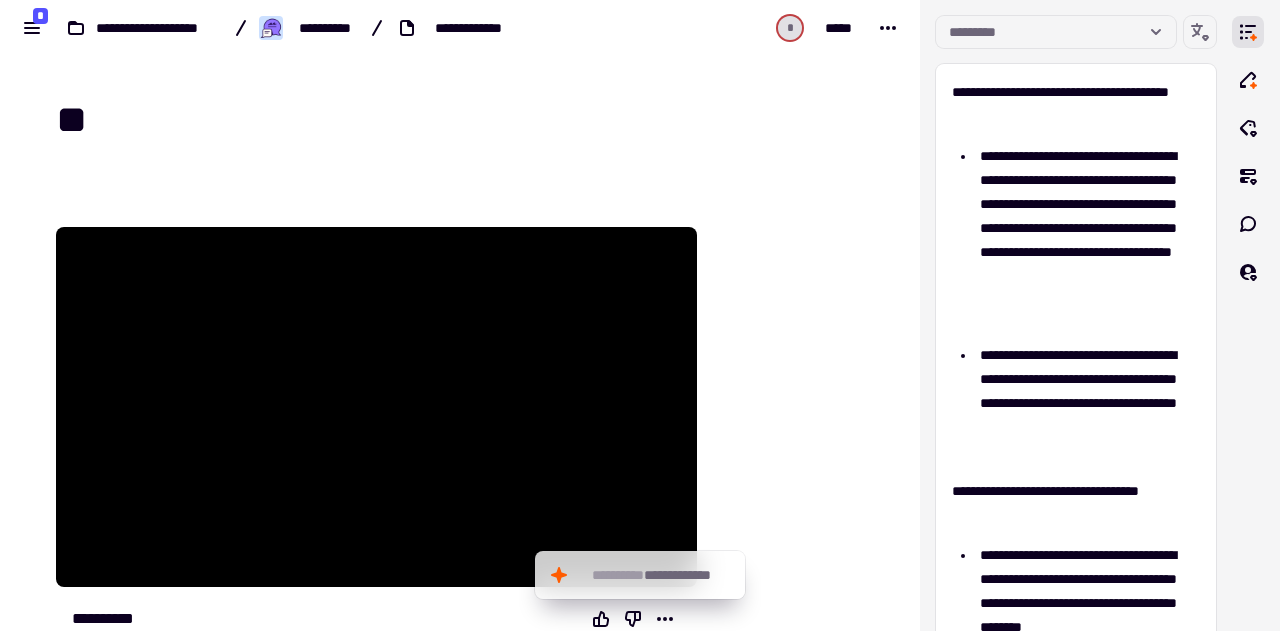 type on "*" 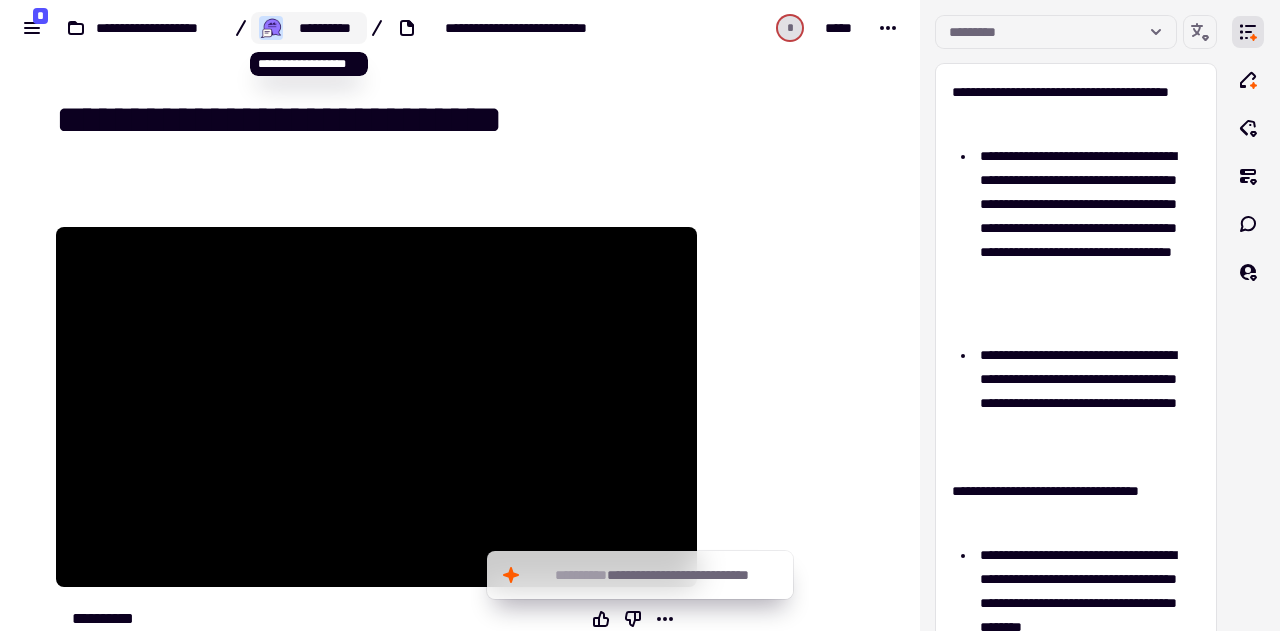 type on "**********" 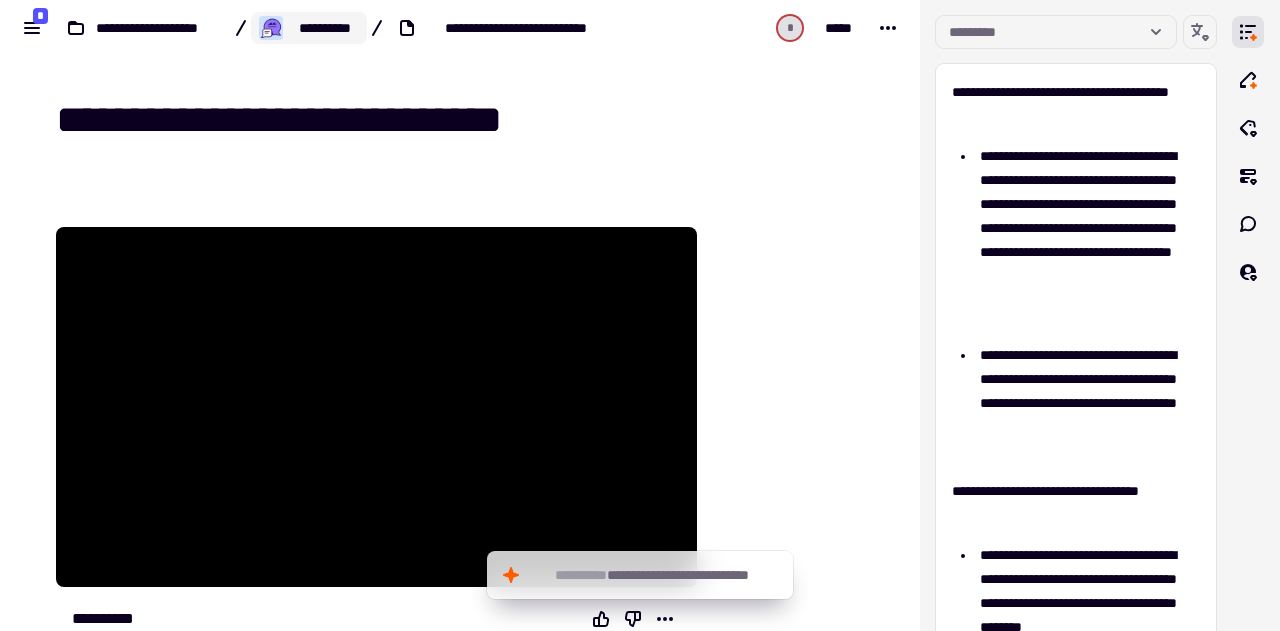 click on "**********" 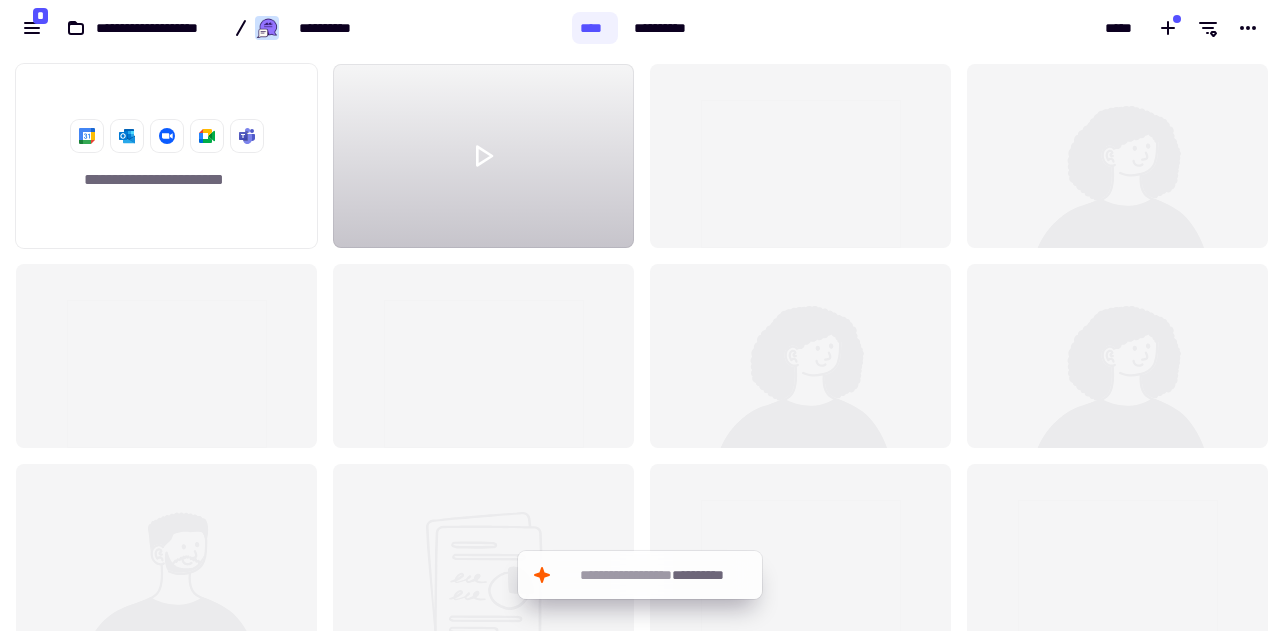 scroll, scrollTop: 16, scrollLeft: 16, axis: both 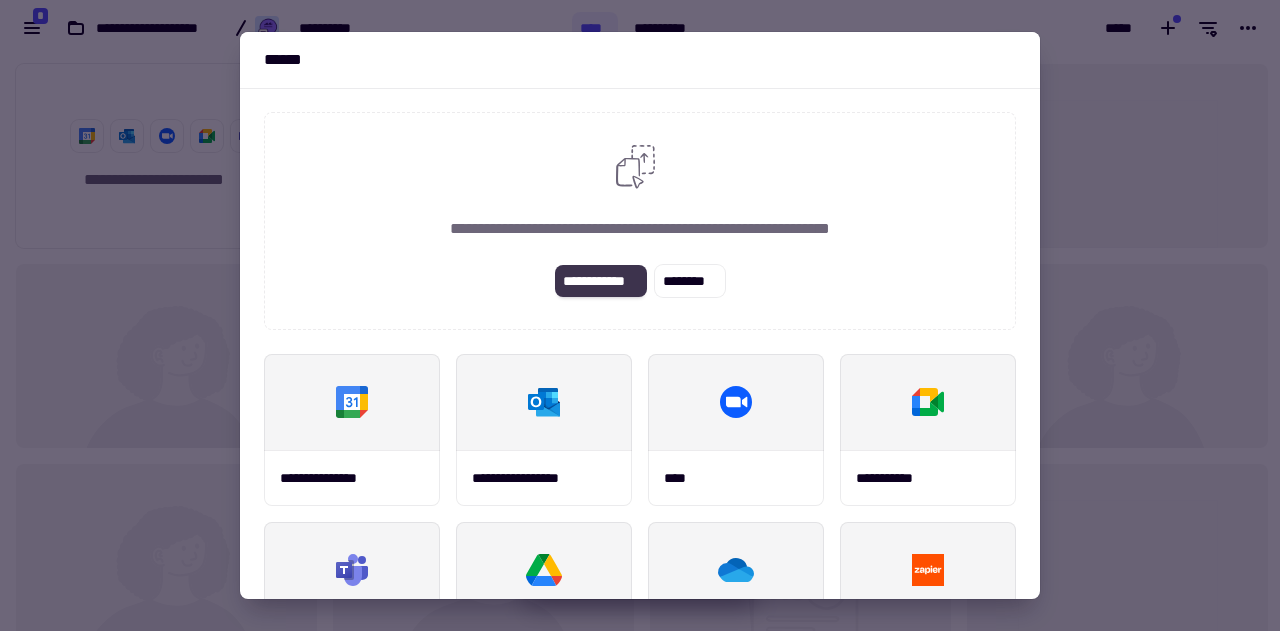click on "**********" 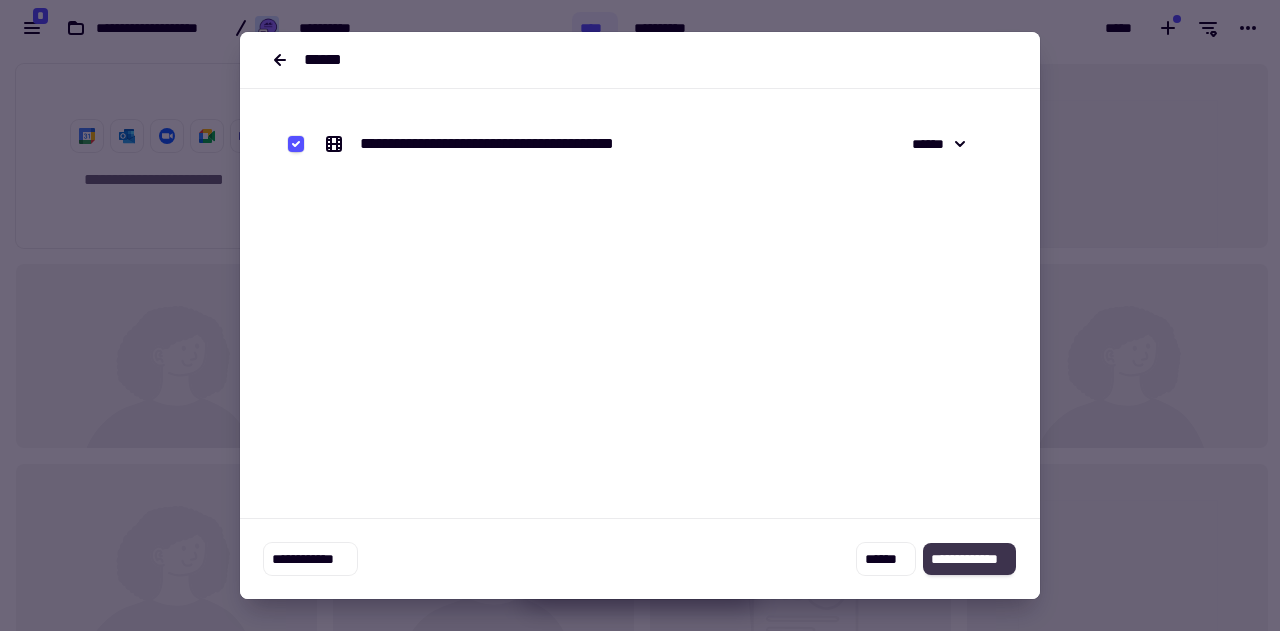 click on "**********" 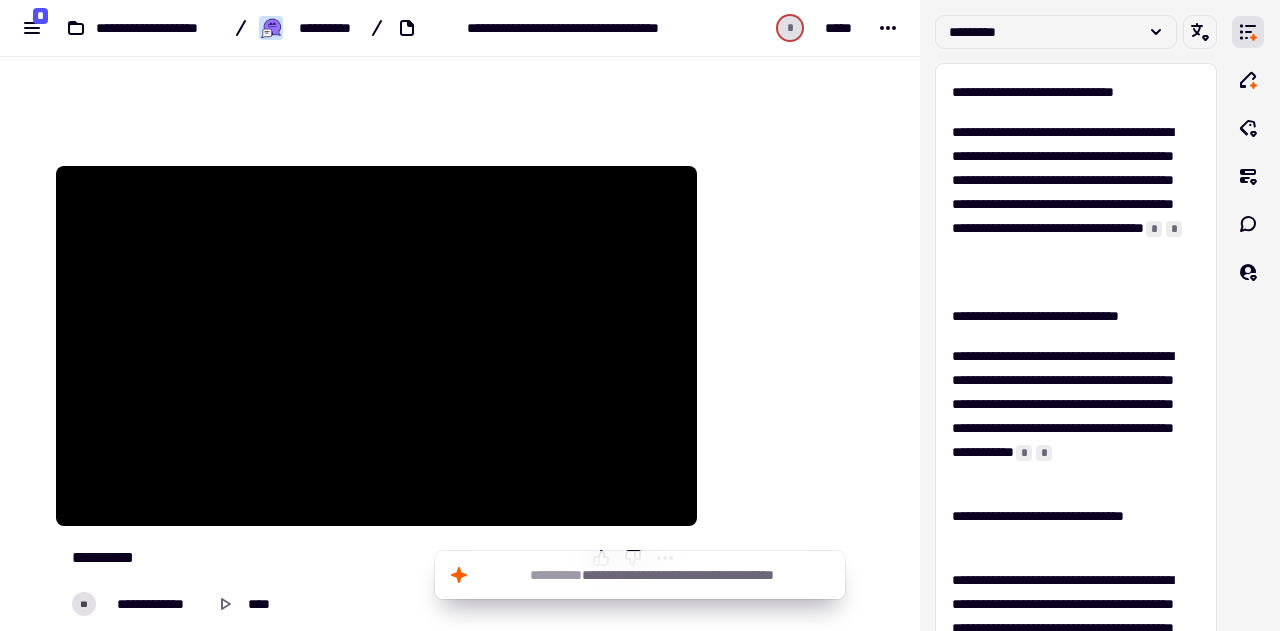 scroll, scrollTop: 96, scrollLeft: 0, axis: vertical 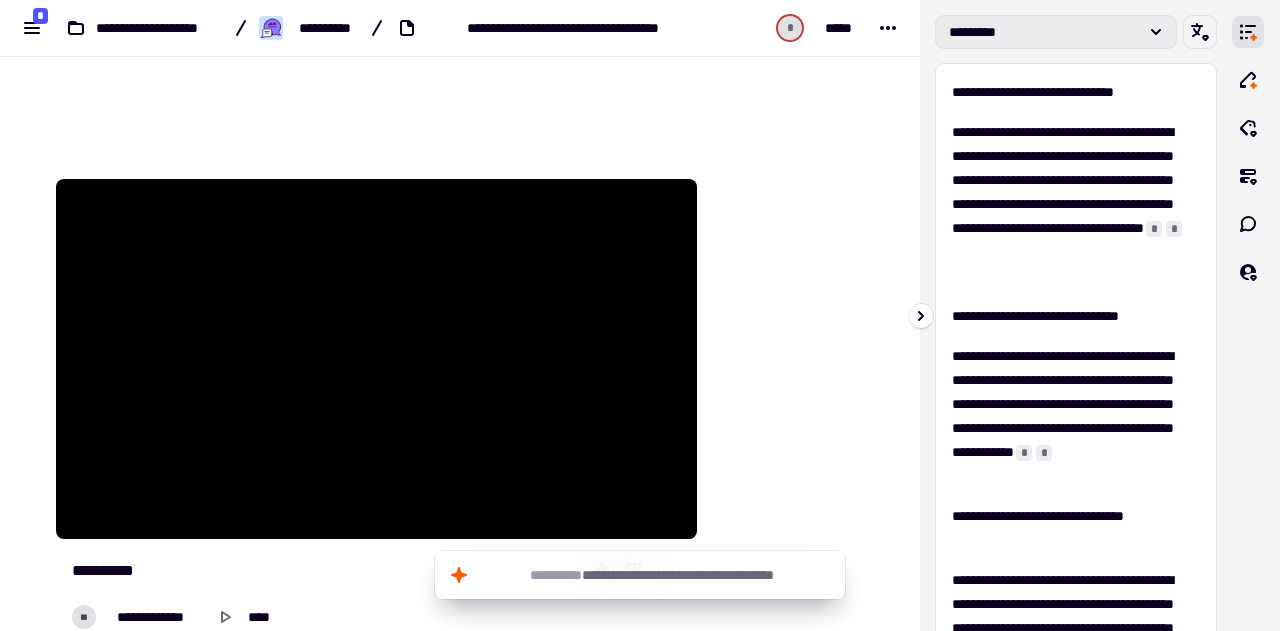 click on "*********" 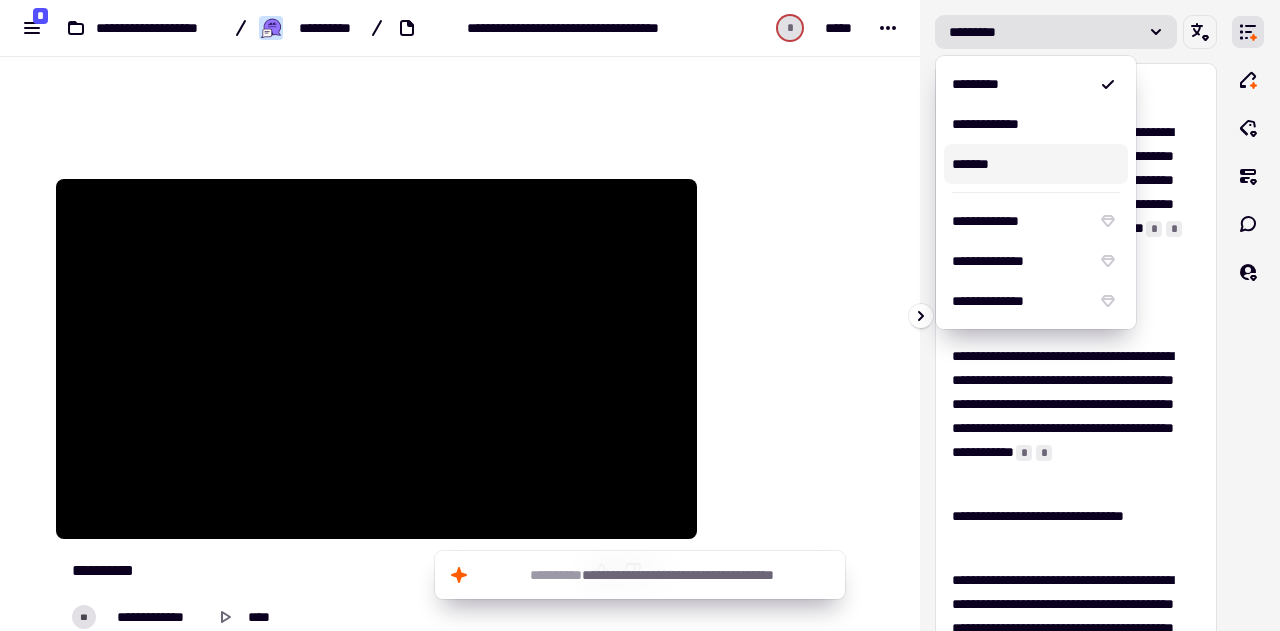 click on "*******" at bounding box center (1036, 164) 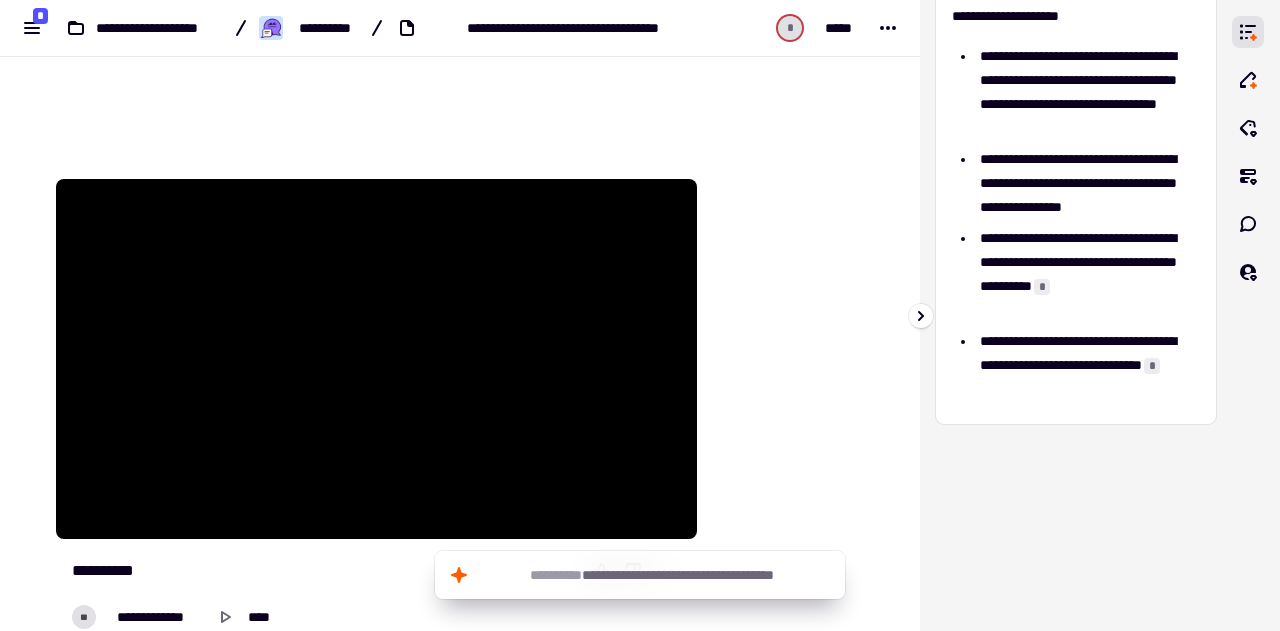 scroll, scrollTop: 0, scrollLeft: 0, axis: both 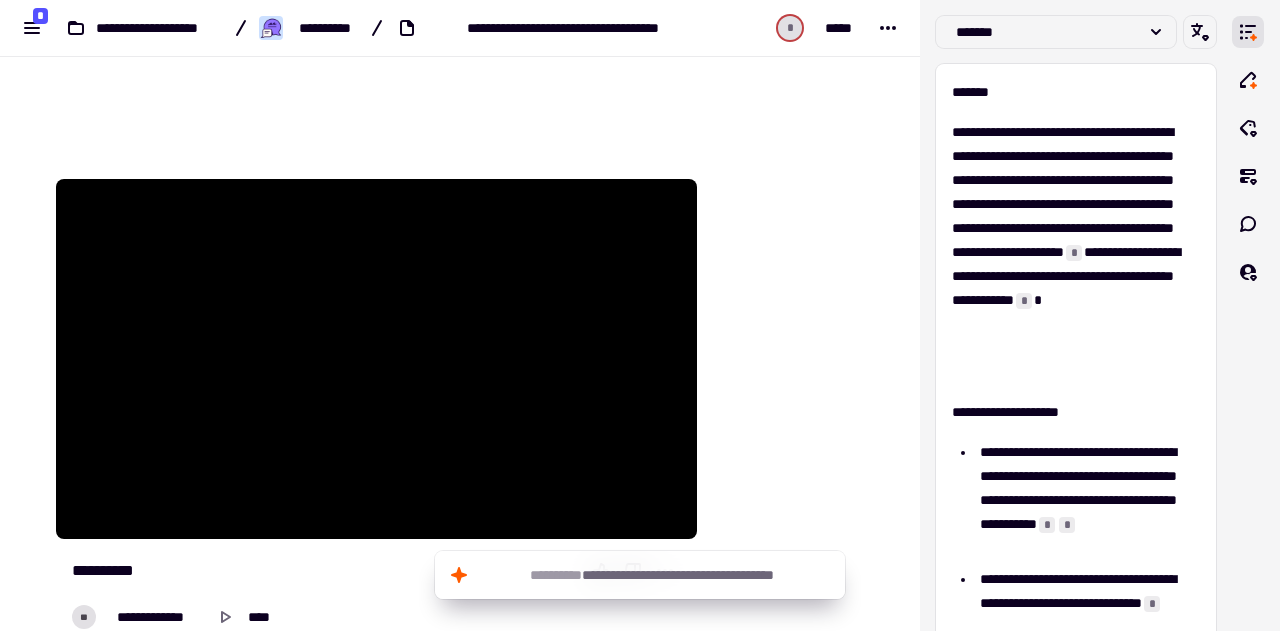 click on "**********" at bounding box center [464, 49] 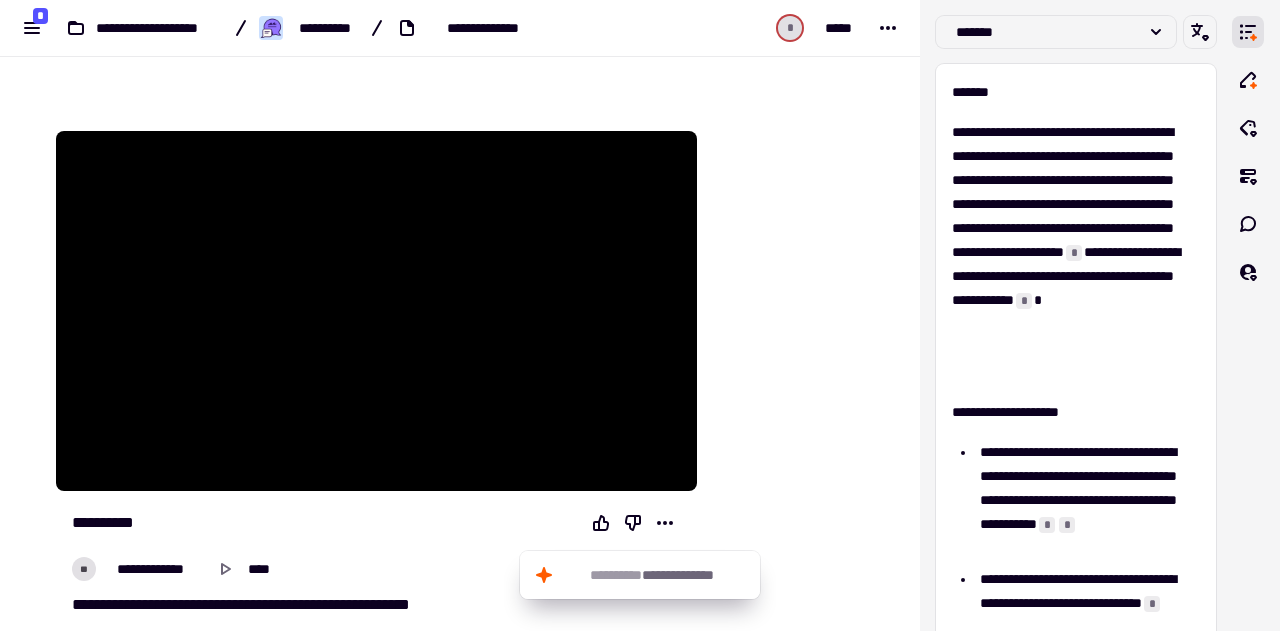 scroll, scrollTop: 0, scrollLeft: 0, axis: both 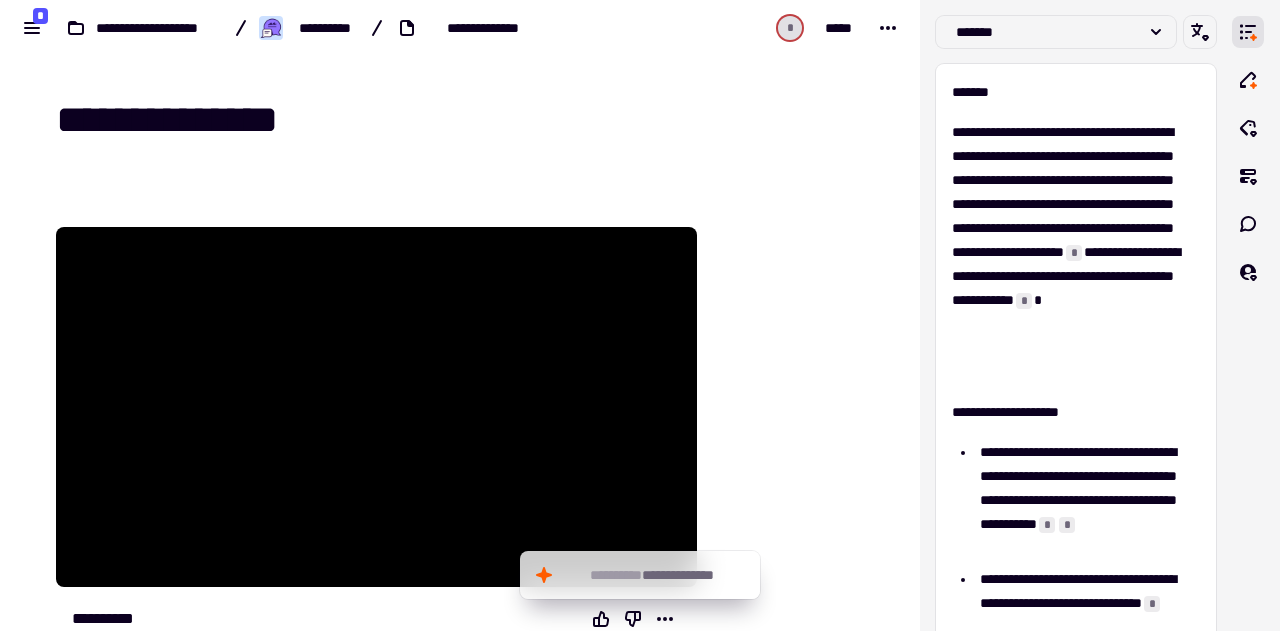 click on "**********" at bounding box center (464, 121) 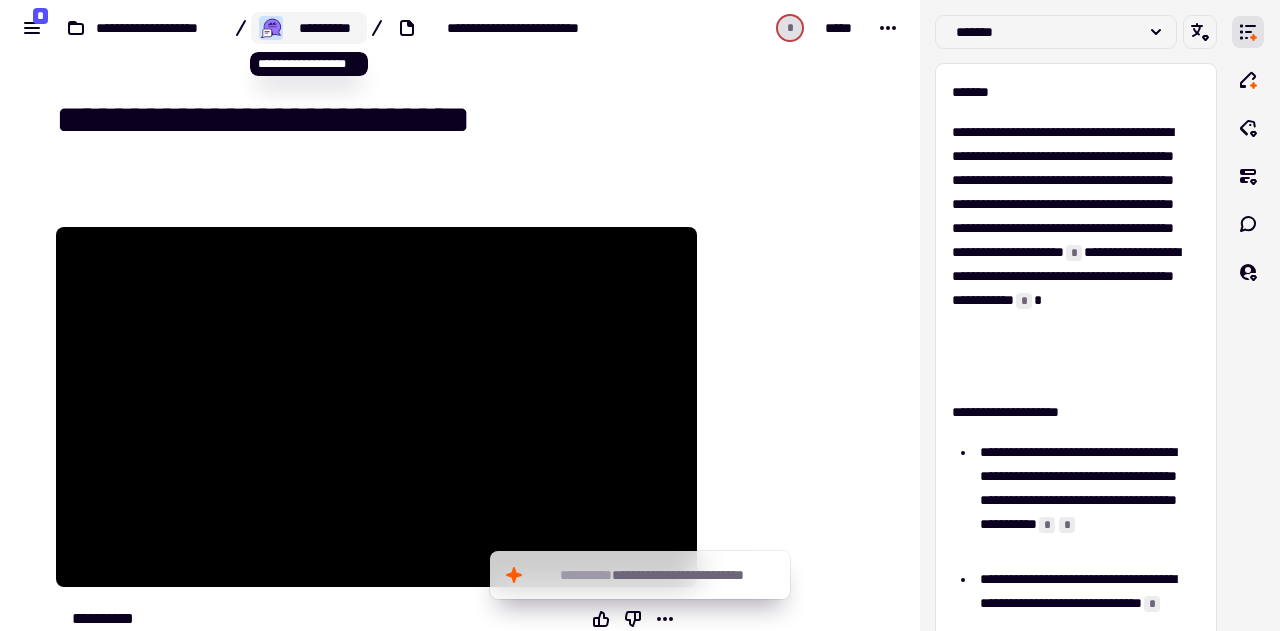 type on "**********" 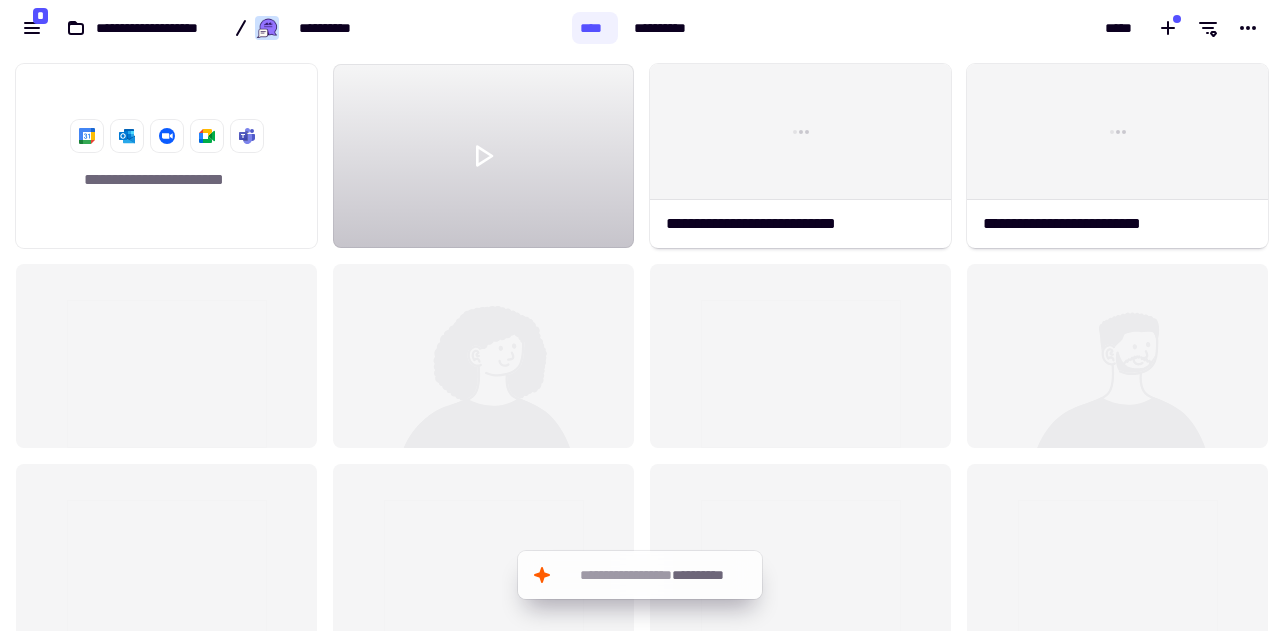 scroll, scrollTop: 16, scrollLeft: 16, axis: both 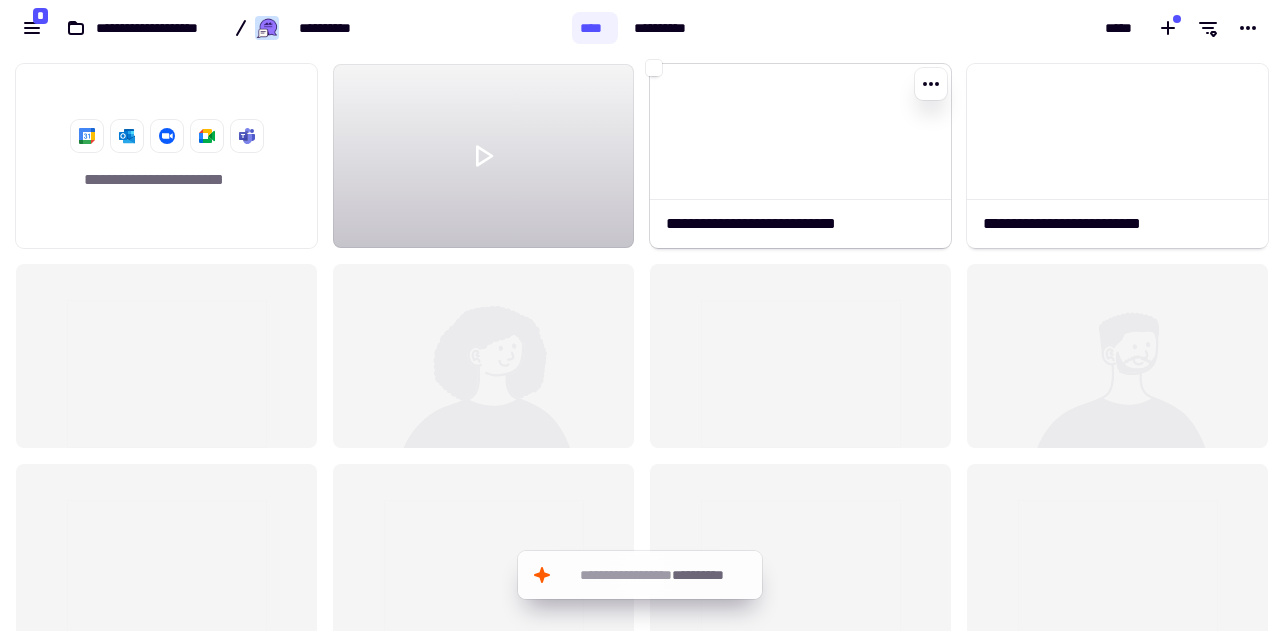 click 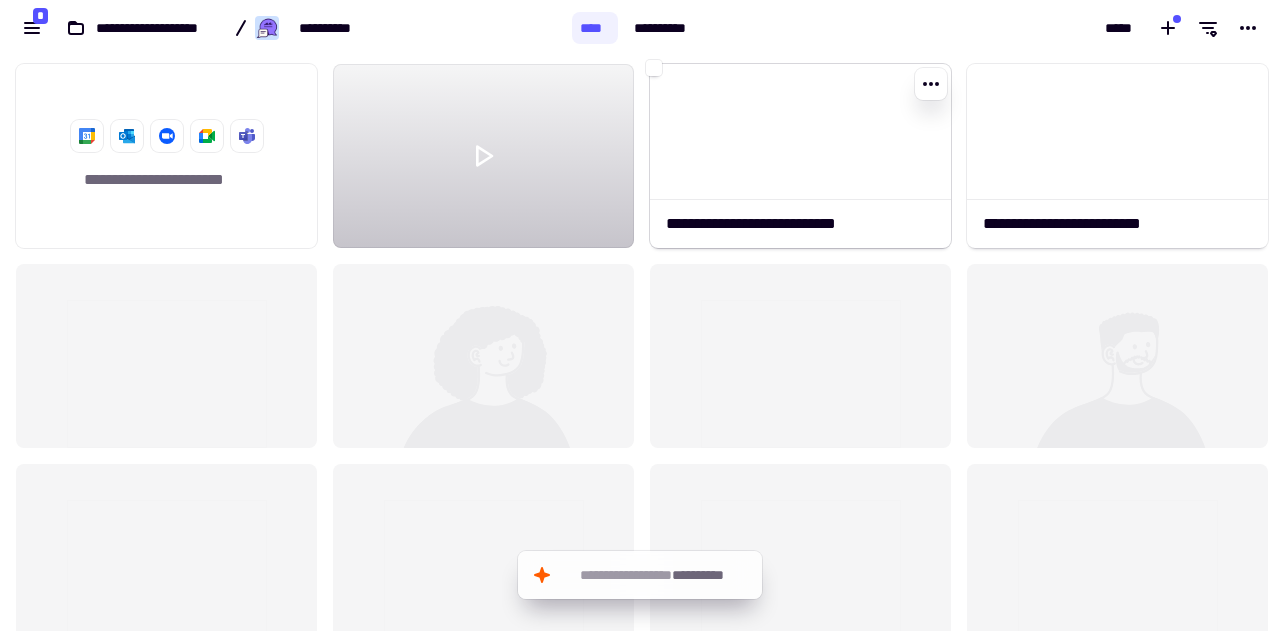 click 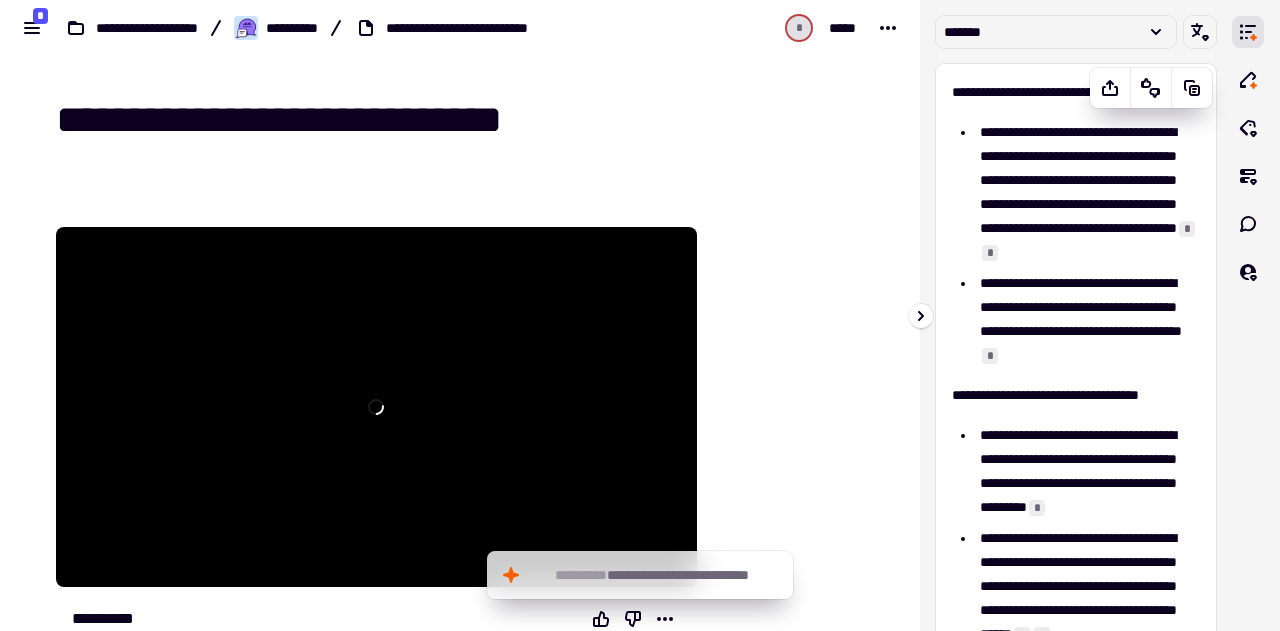 drag, startPoint x: 973, startPoint y: 107, endPoint x: 967, endPoint y: 85, distance: 22.803509 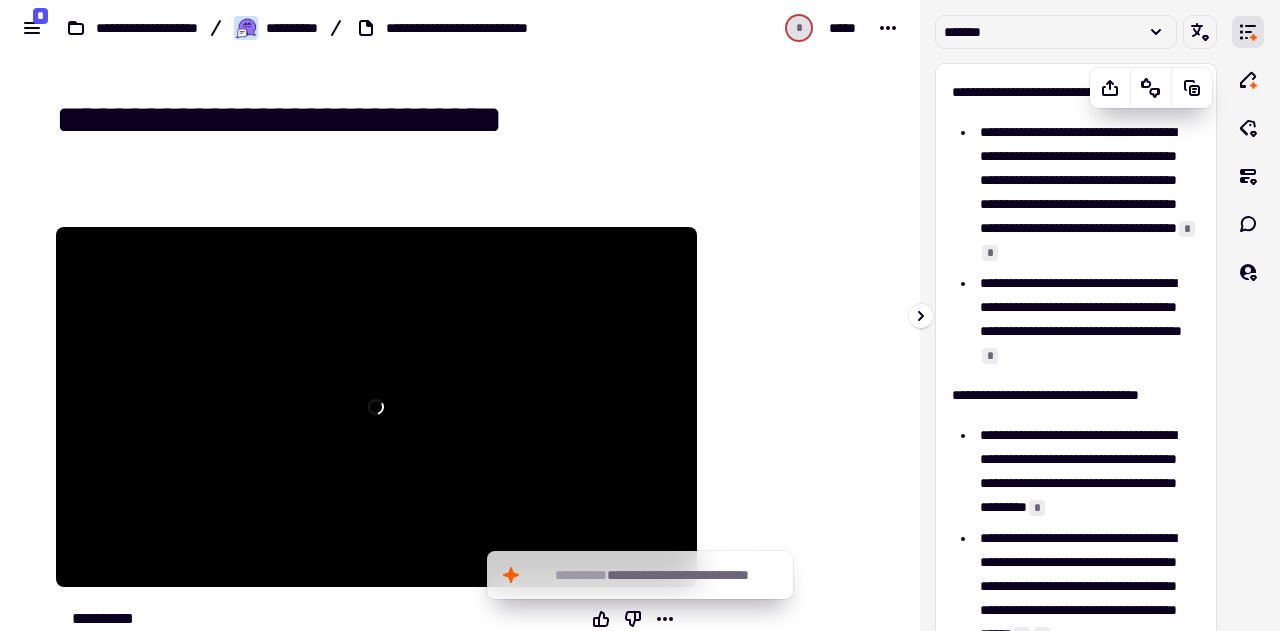 click on "**********" at bounding box center (1076, 92) 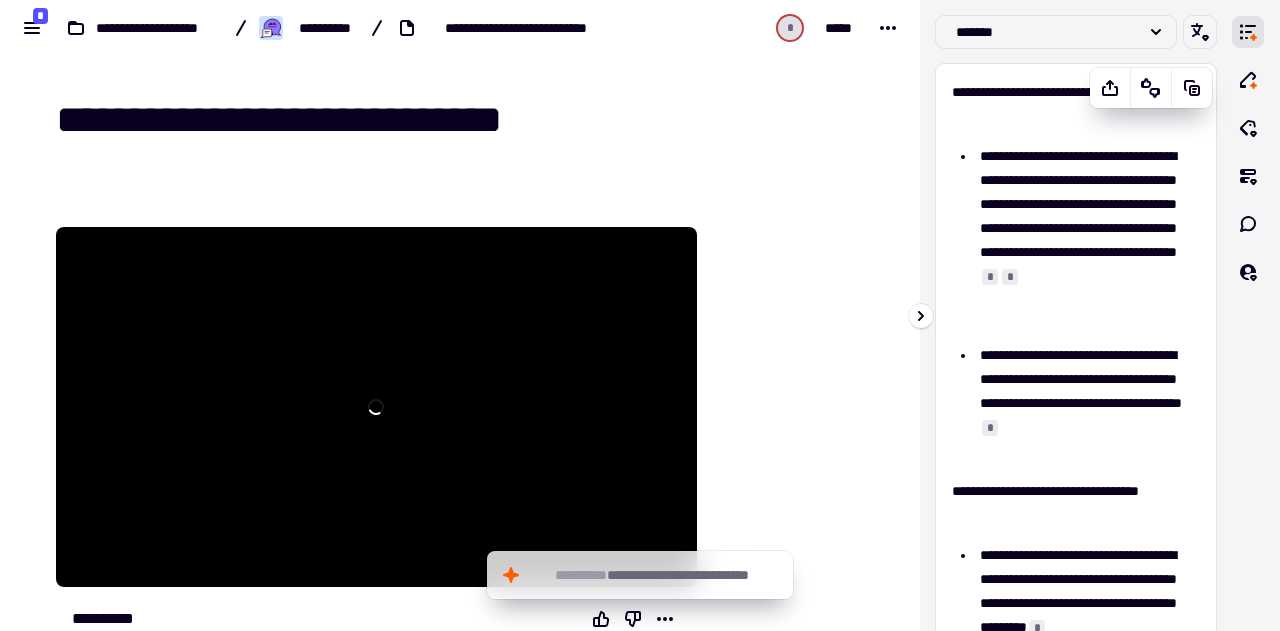 scroll, scrollTop: 0, scrollLeft: 0, axis: both 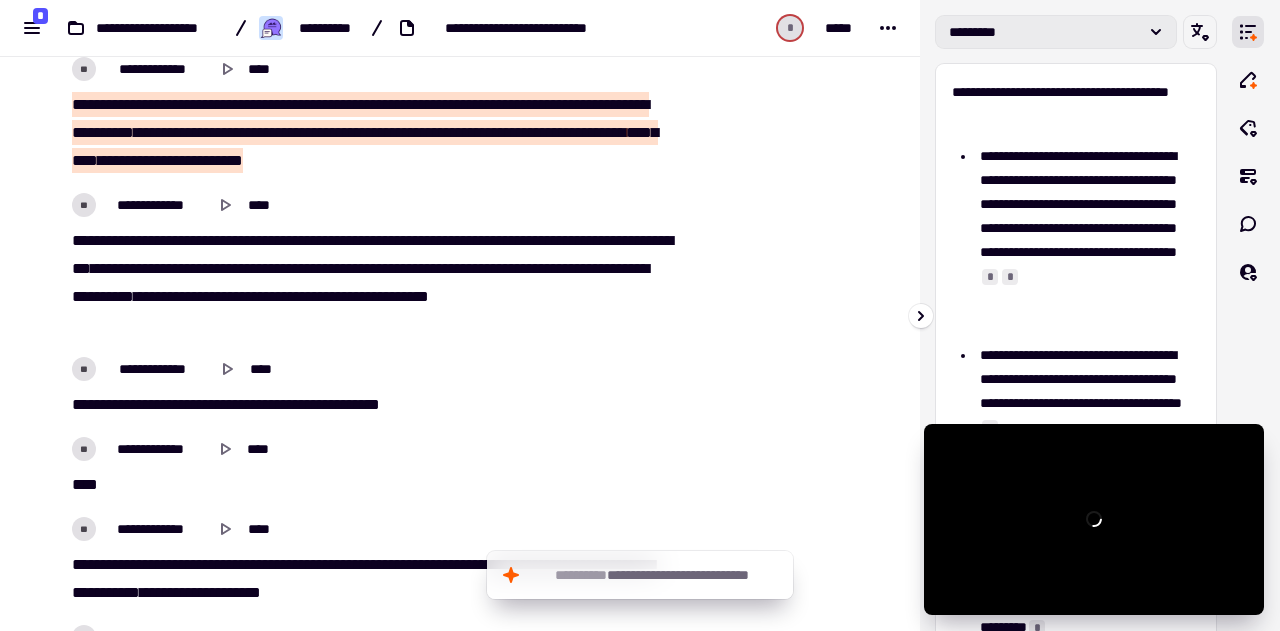 click on "*********" 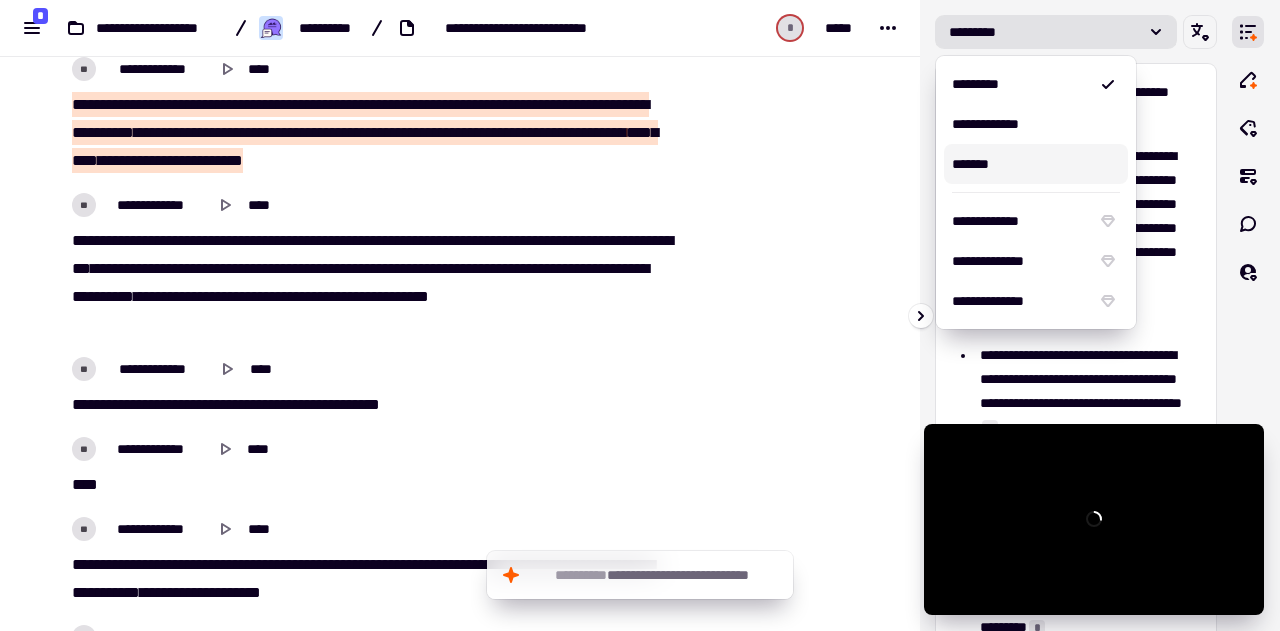 click on "*******" at bounding box center (1036, 164) 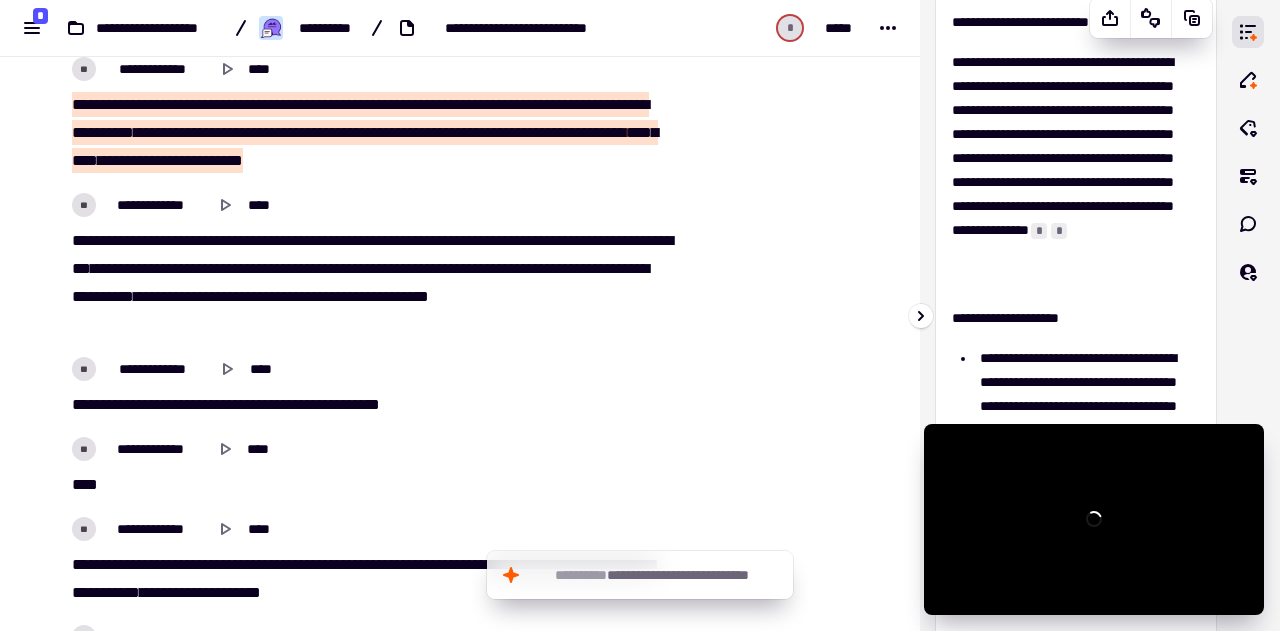 scroll, scrollTop: 0, scrollLeft: 0, axis: both 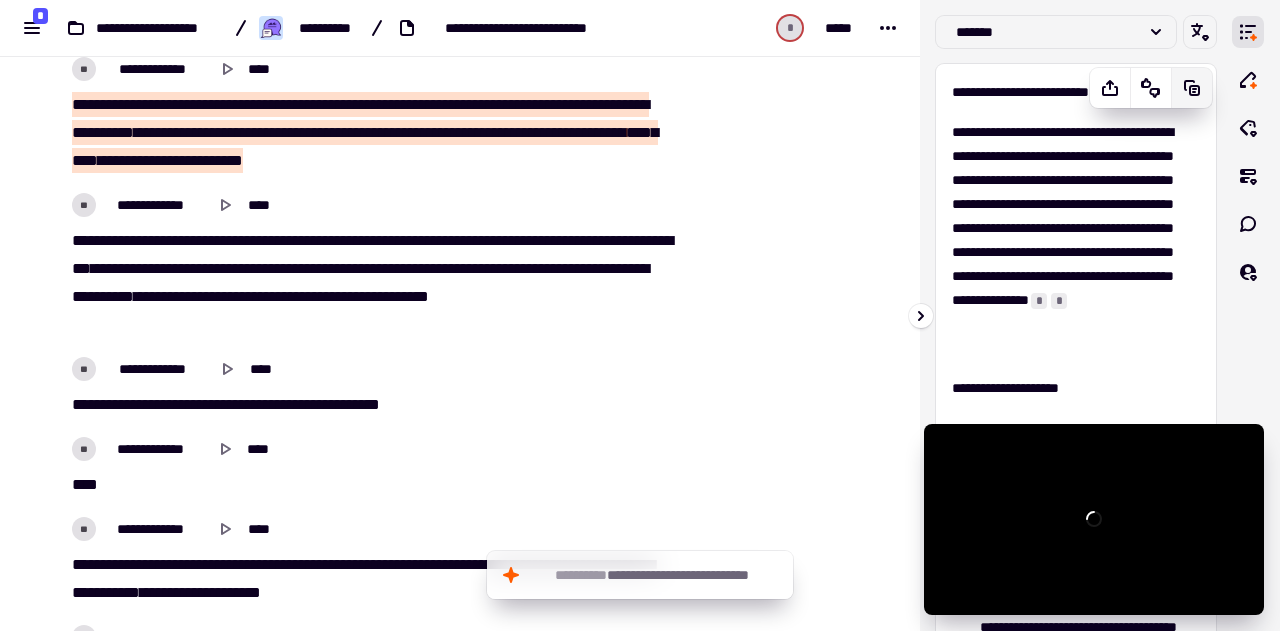 click 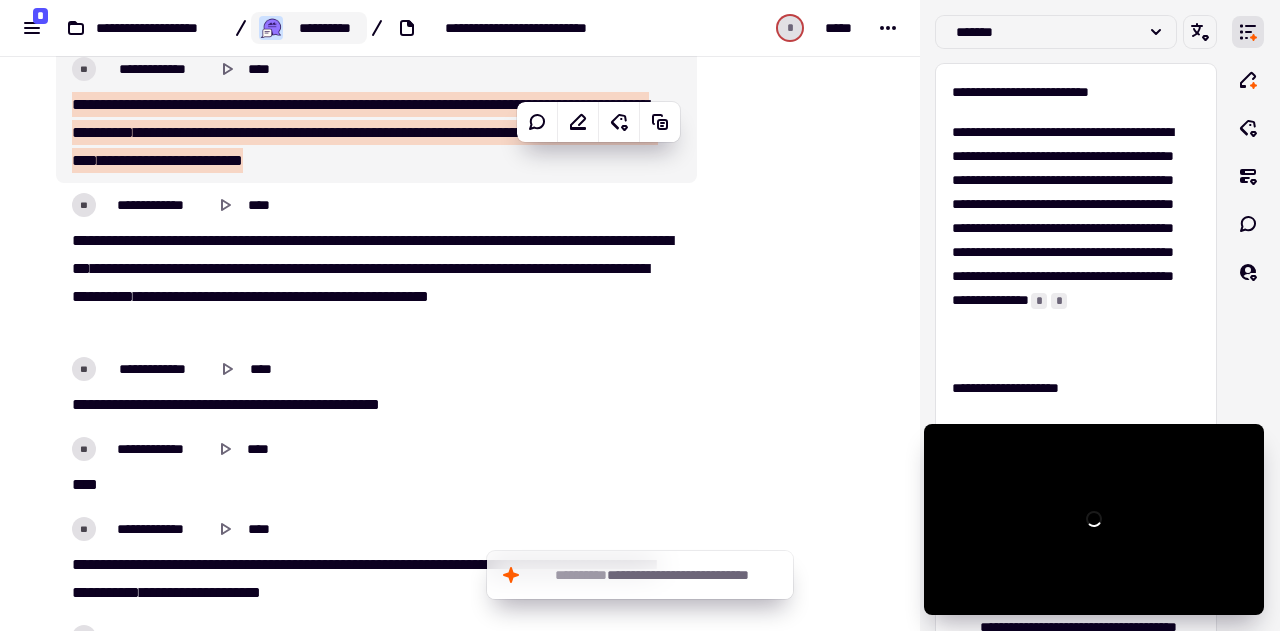 click on "**********" 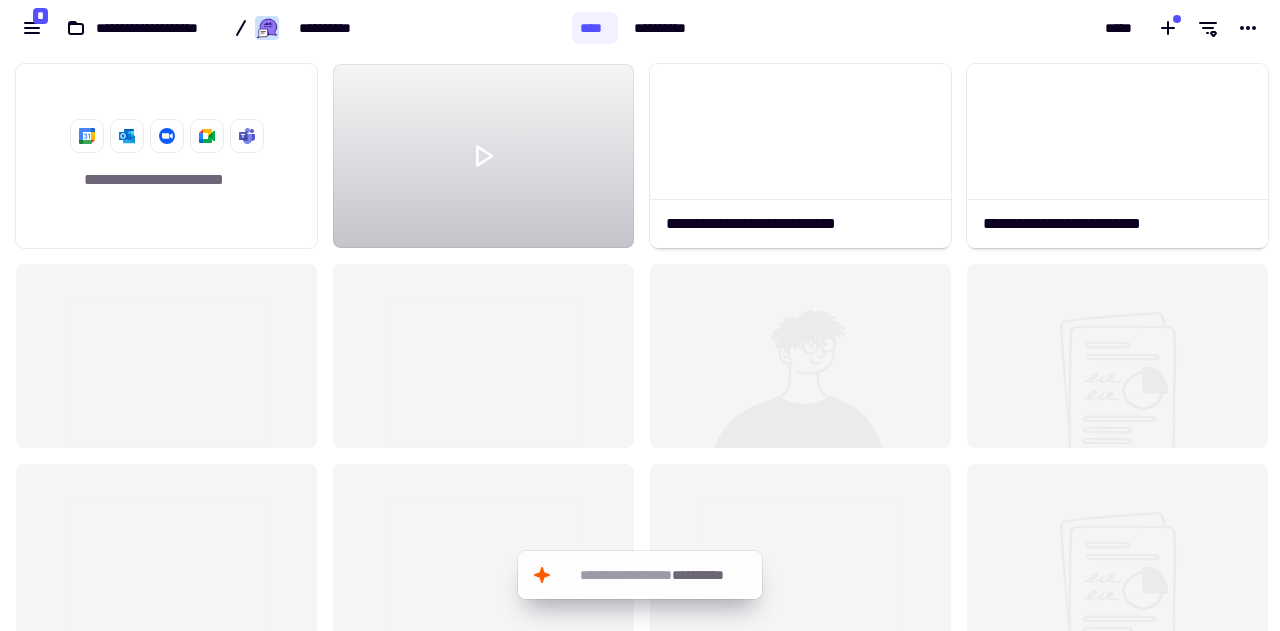 scroll, scrollTop: 16, scrollLeft: 16, axis: both 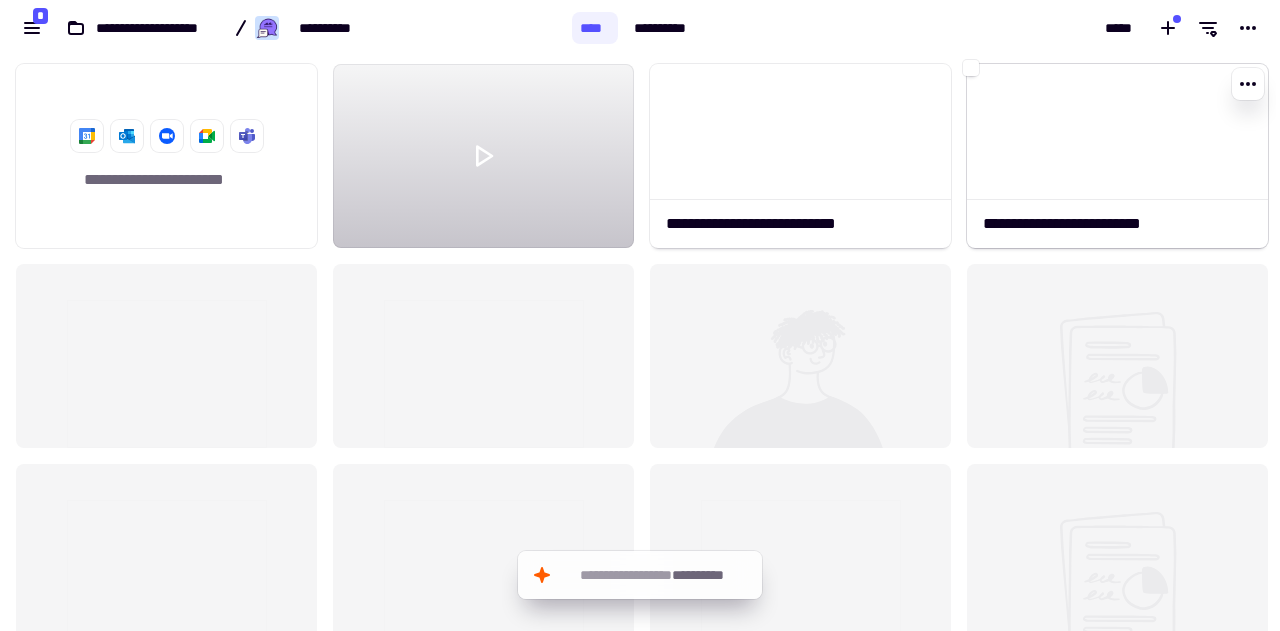 click 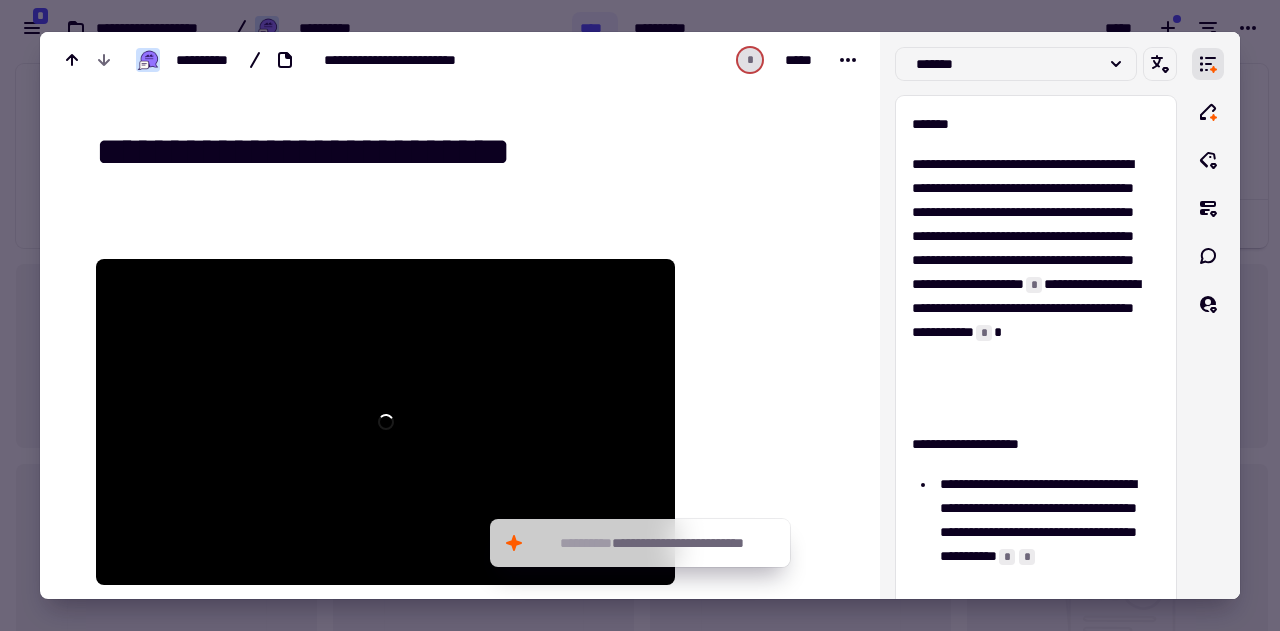 click on "**********" at bounding box center [1028, 284] 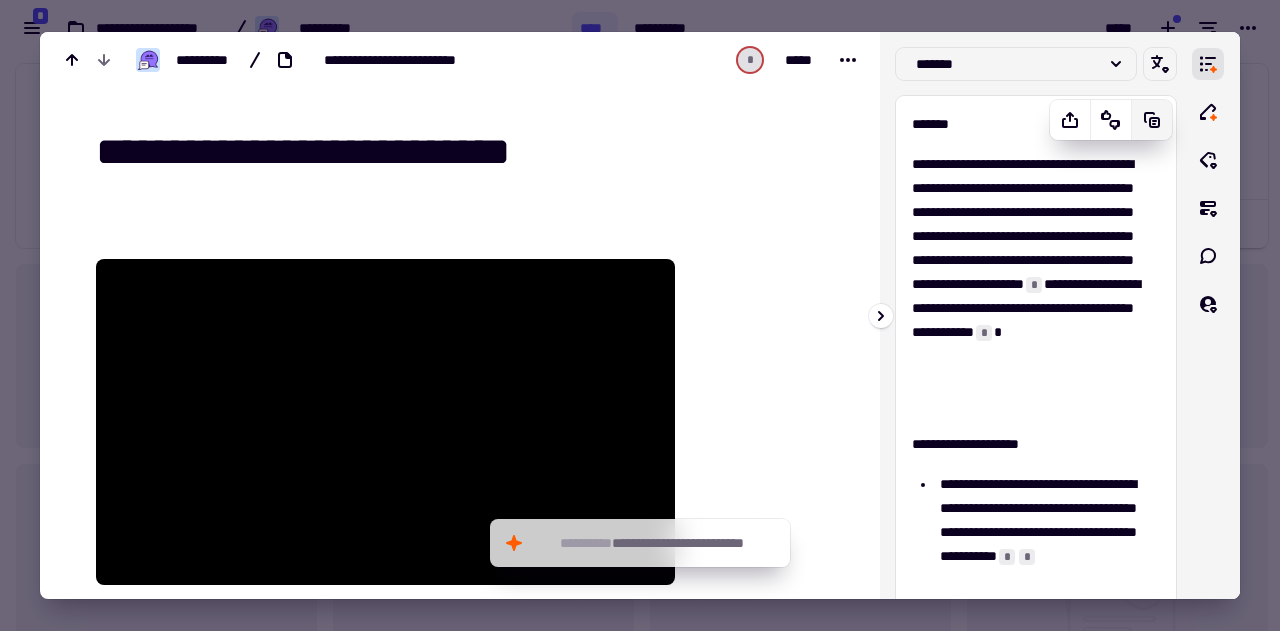 click 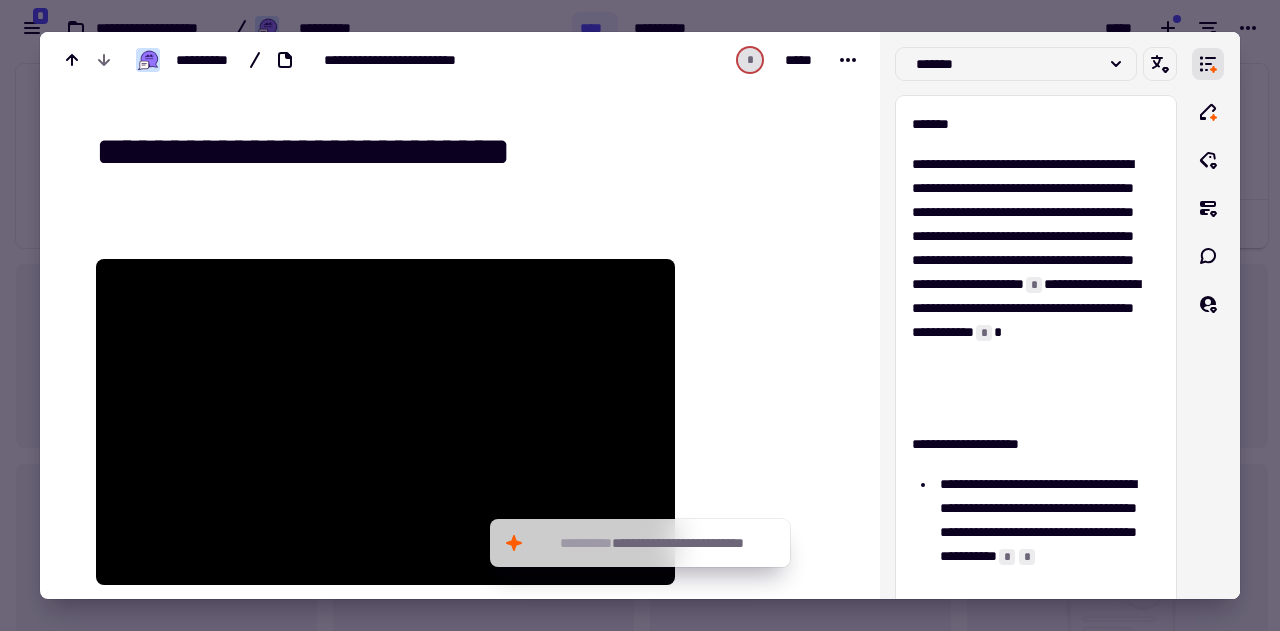 scroll, scrollTop: 0, scrollLeft: 0, axis: both 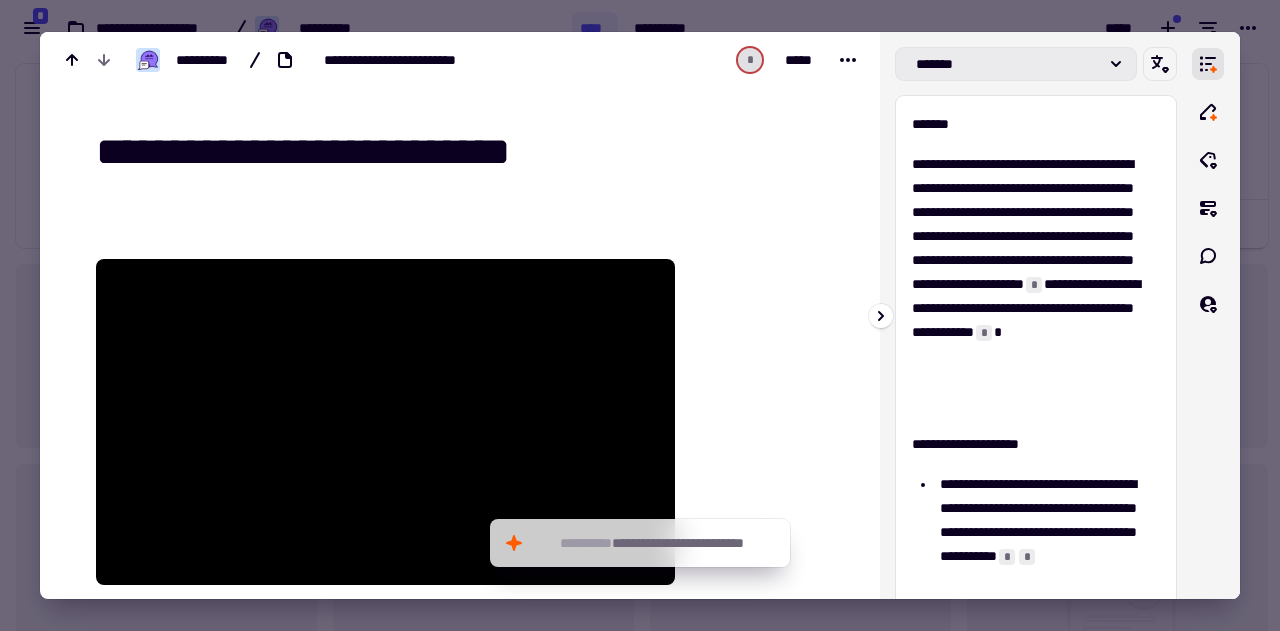 drag, startPoint x: 1037, startPoint y: 87, endPoint x: 1037, endPoint y: 68, distance: 19 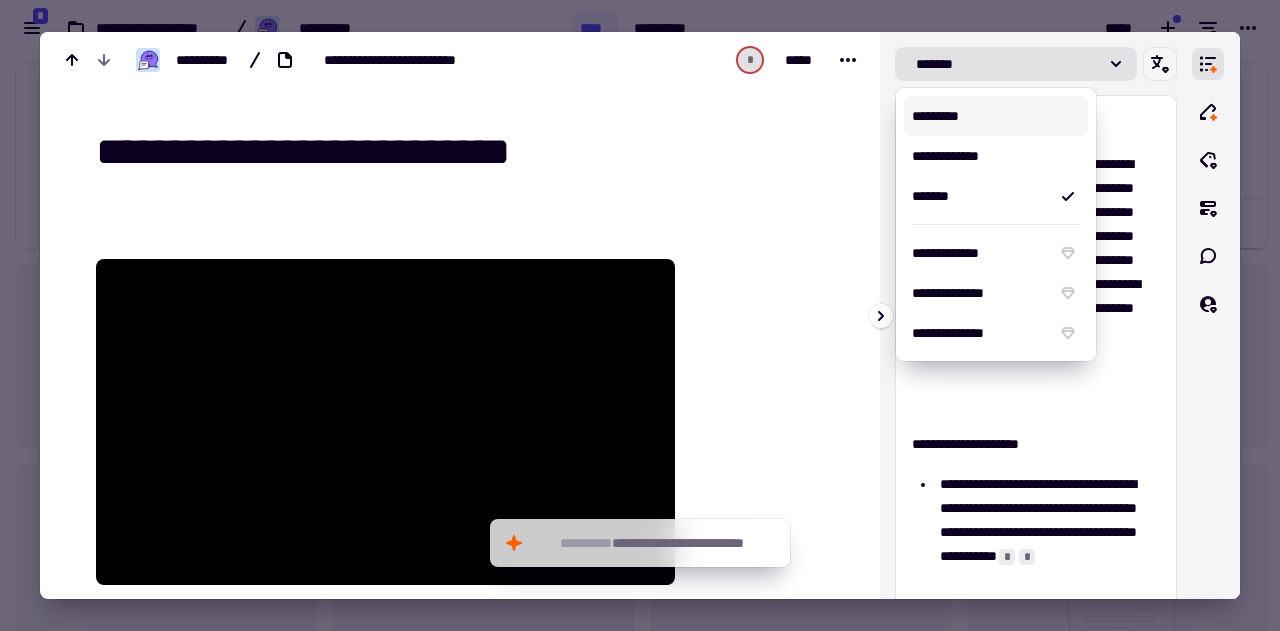 click on "*********" at bounding box center [996, 116] 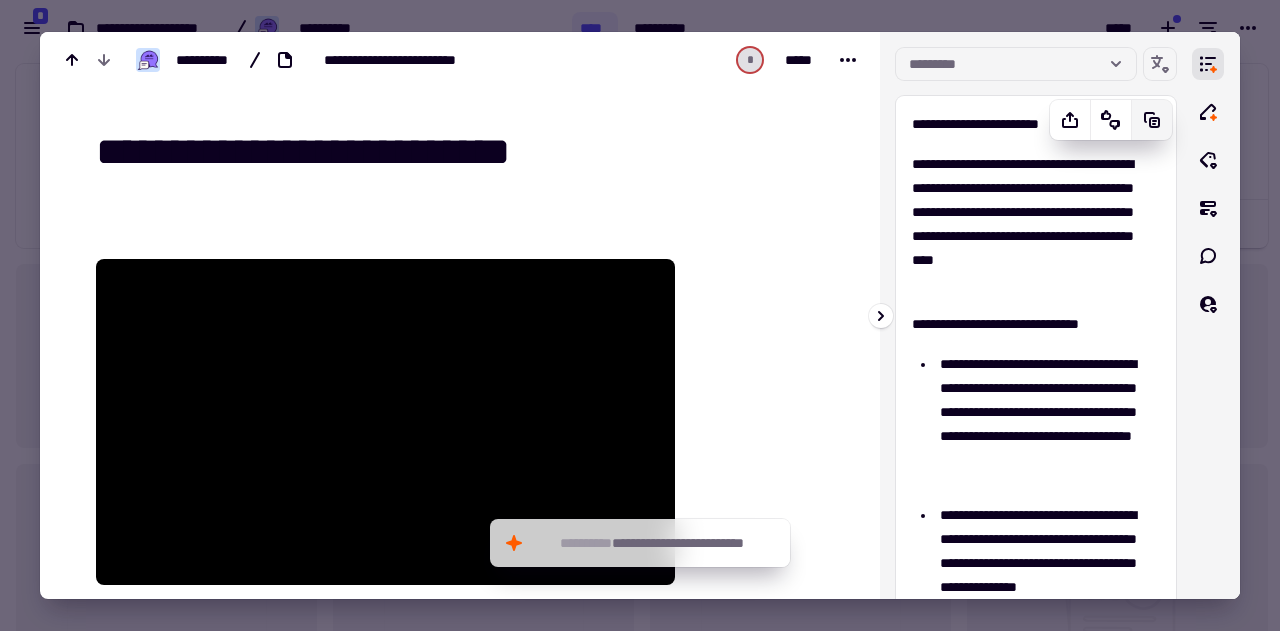 click 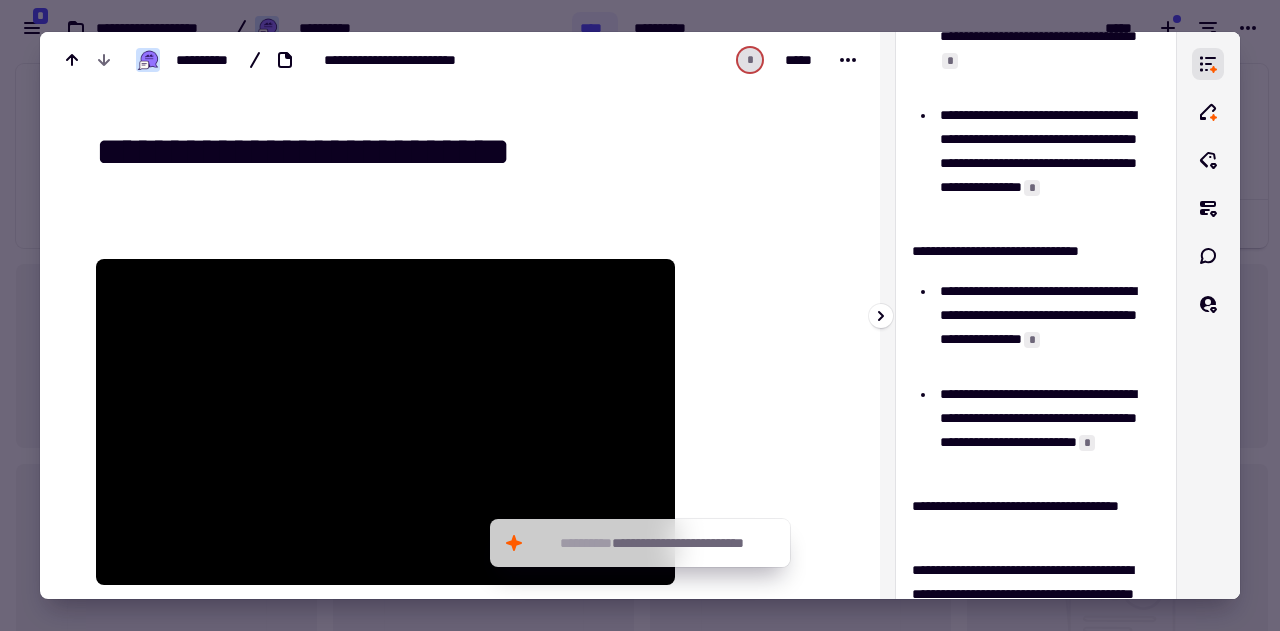 scroll, scrollTop: 500, scrollLeft: 0, axis: vertical 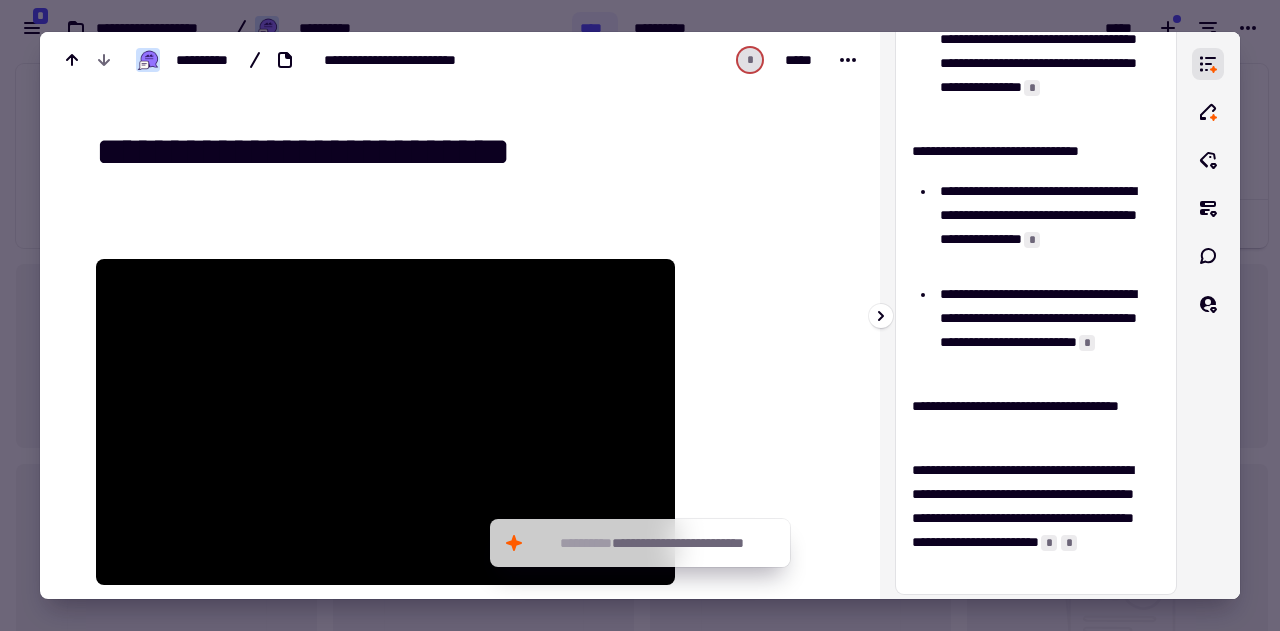 click on "**********" at bounding box center (1040, 330) 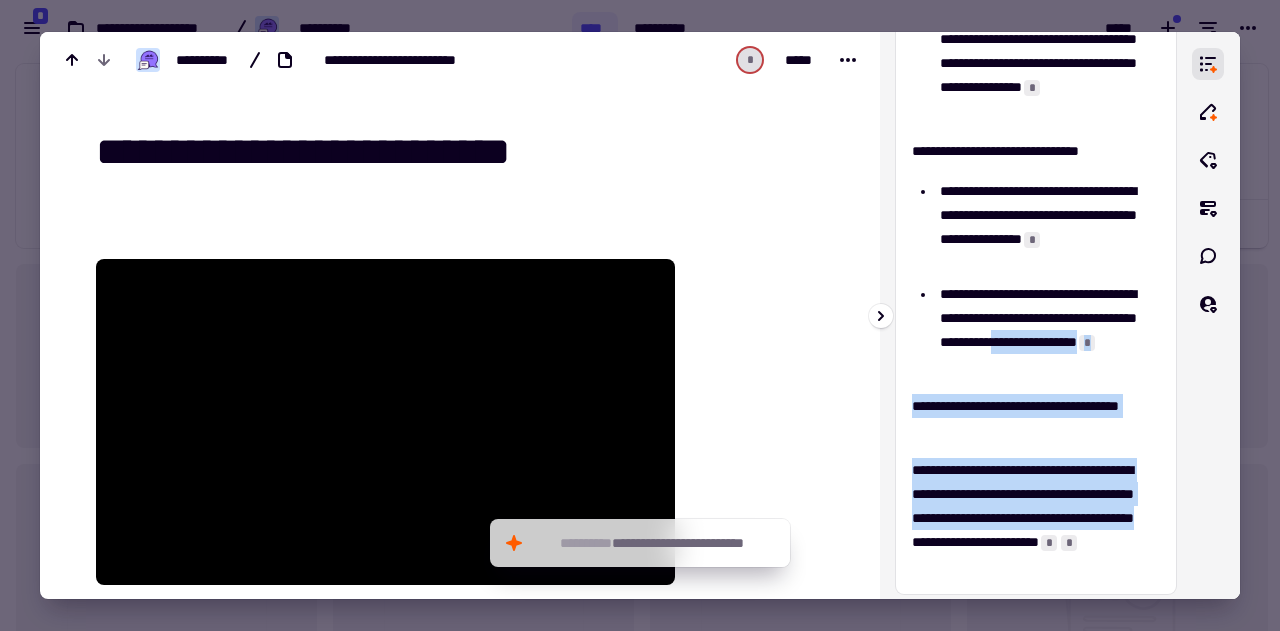 scroll, scrollTop: 700, scrollLeft: 0, axis: vertical 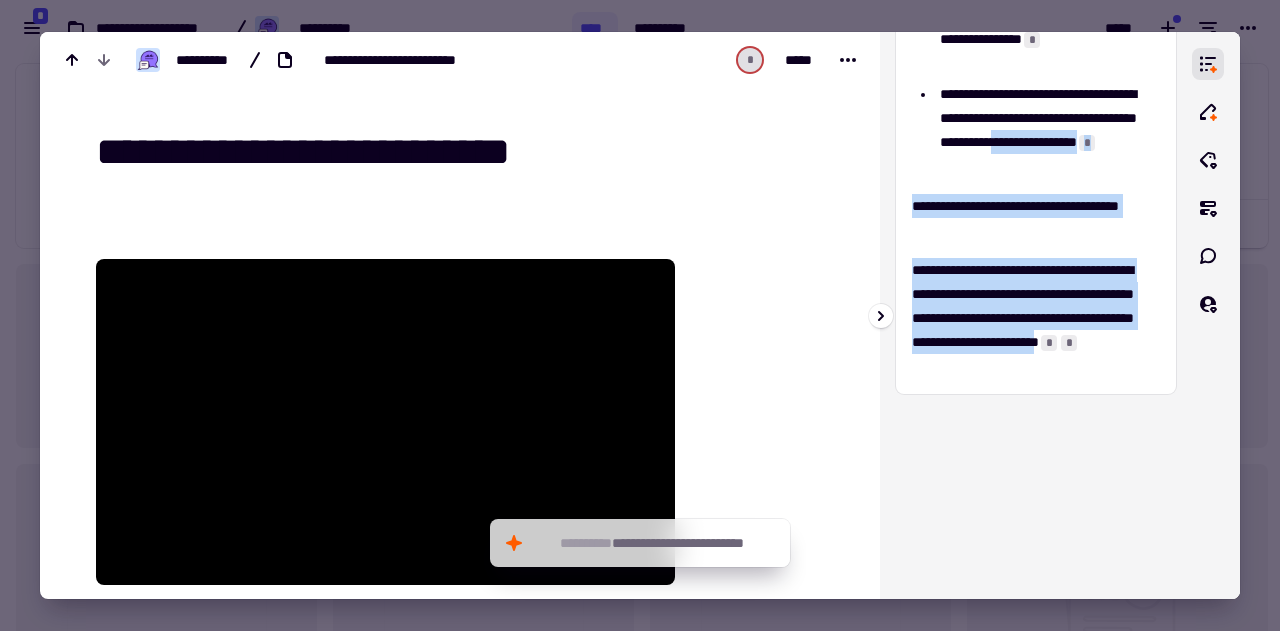 drag, startPoint x: 1098, startPoint y: 346, endPoint x: 1026, endPoint y: 387, distance: 82.85529 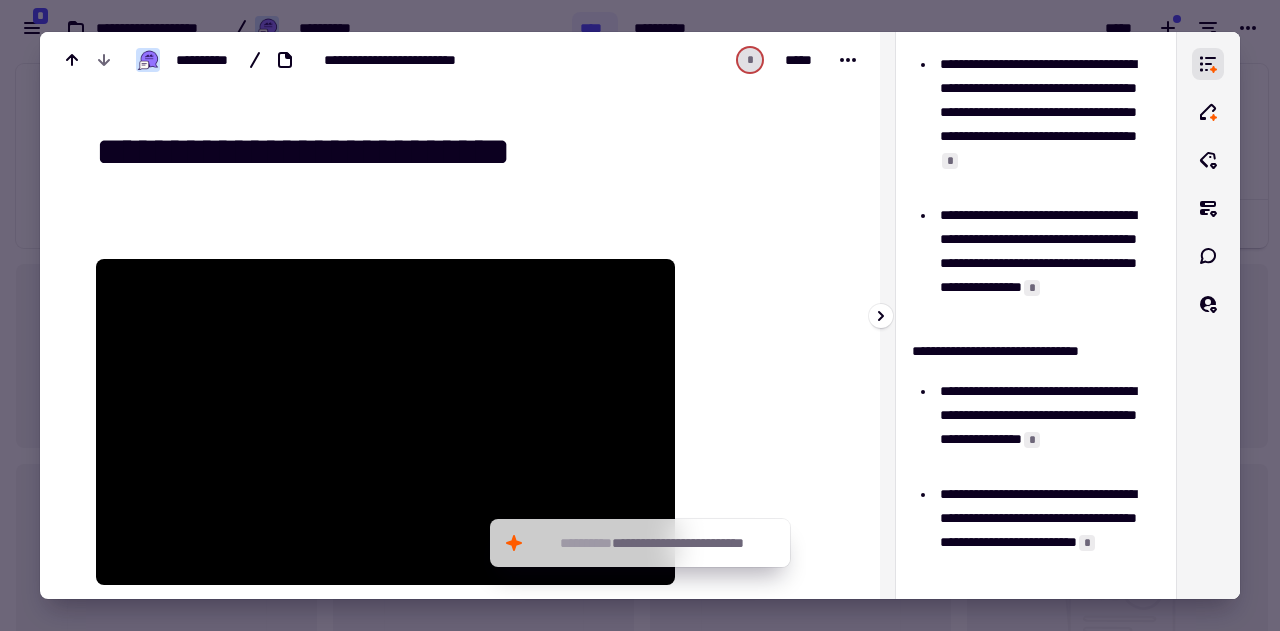 scroll, scrollTop: 0, scrollLeft: 0, axis: both 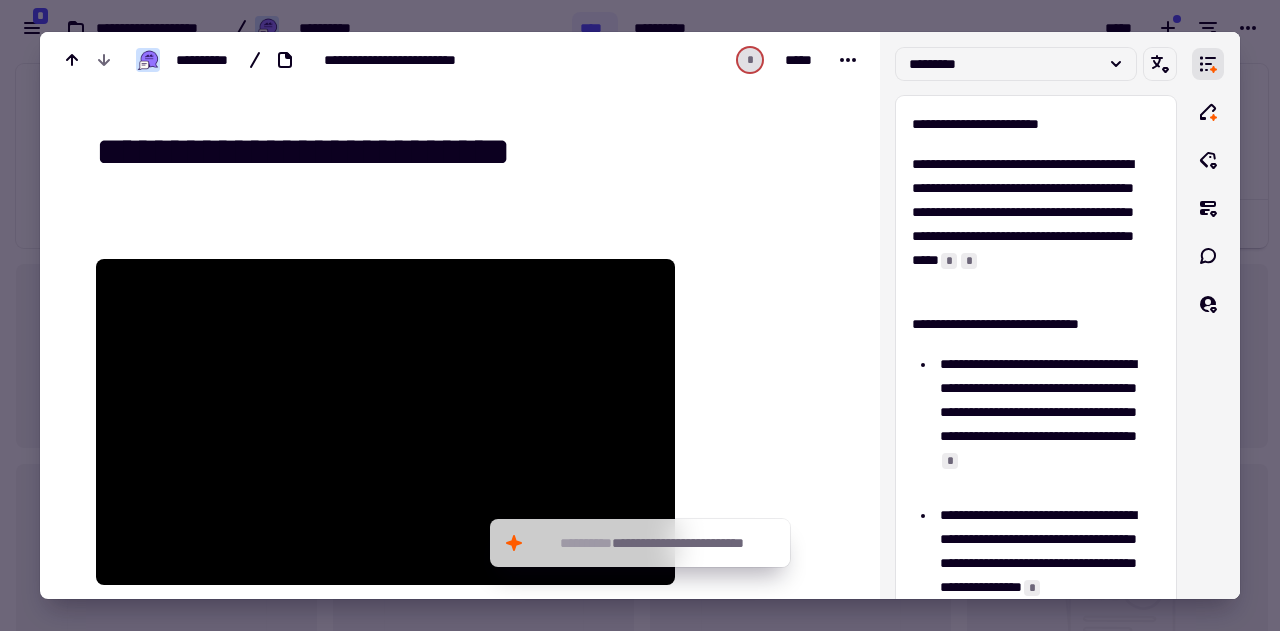 click at bounding box center (640, 315) 